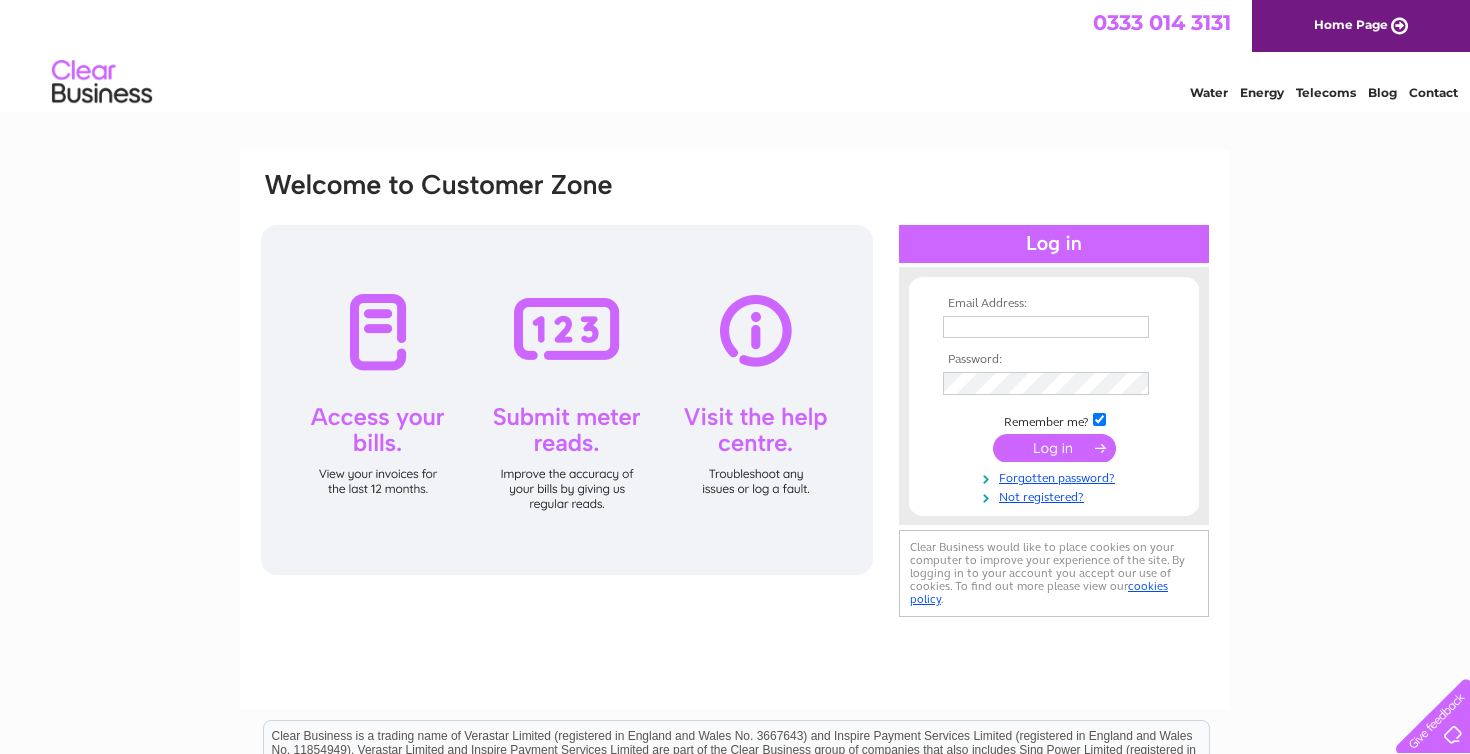 scroll, scrollTop: 0, scrollLeft: 0, axis: both 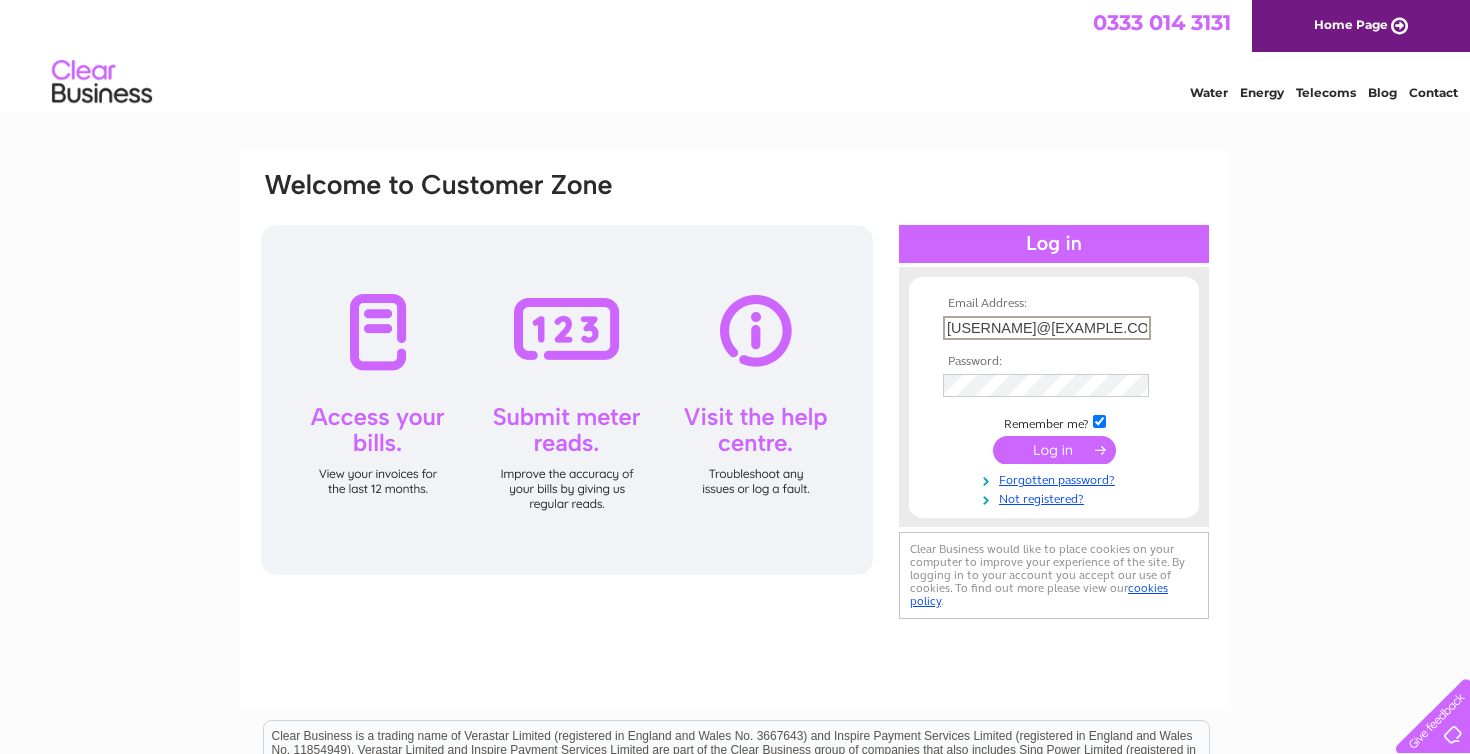 type on "[USERNAME]@[EXAMPLE.COM]" 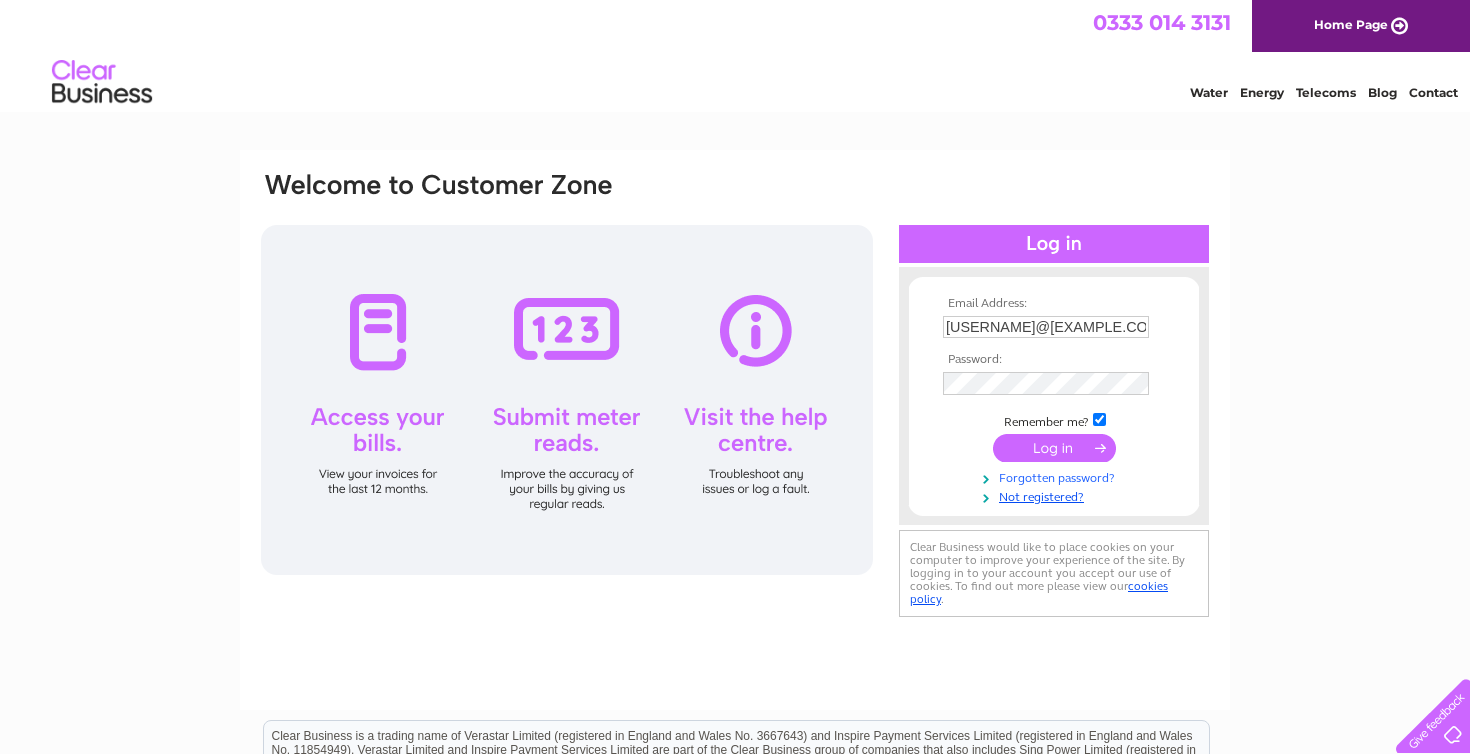 click on "Forgotten password?" at bounding box center [1056, 476] 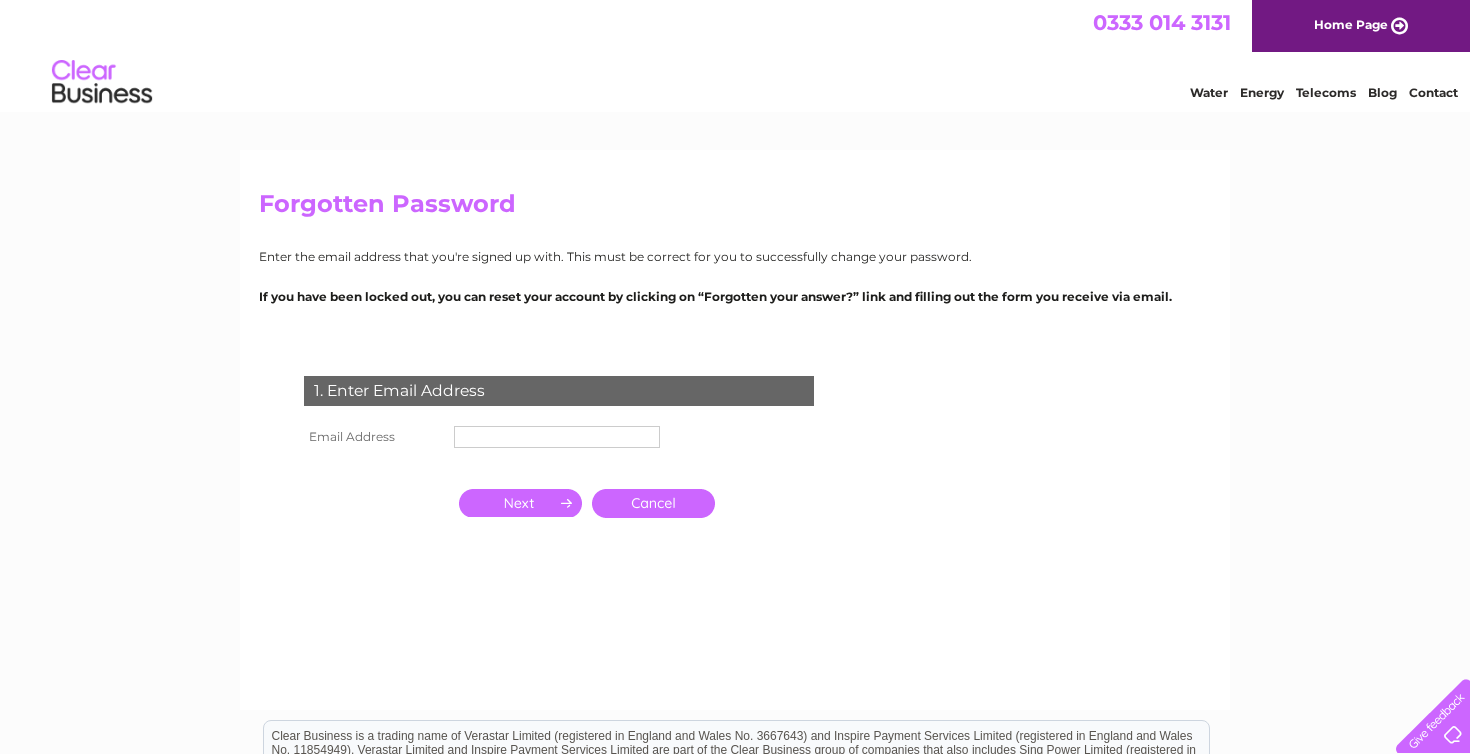 scroll, scrollTop: 0, scrollLeft: 0, axis: both 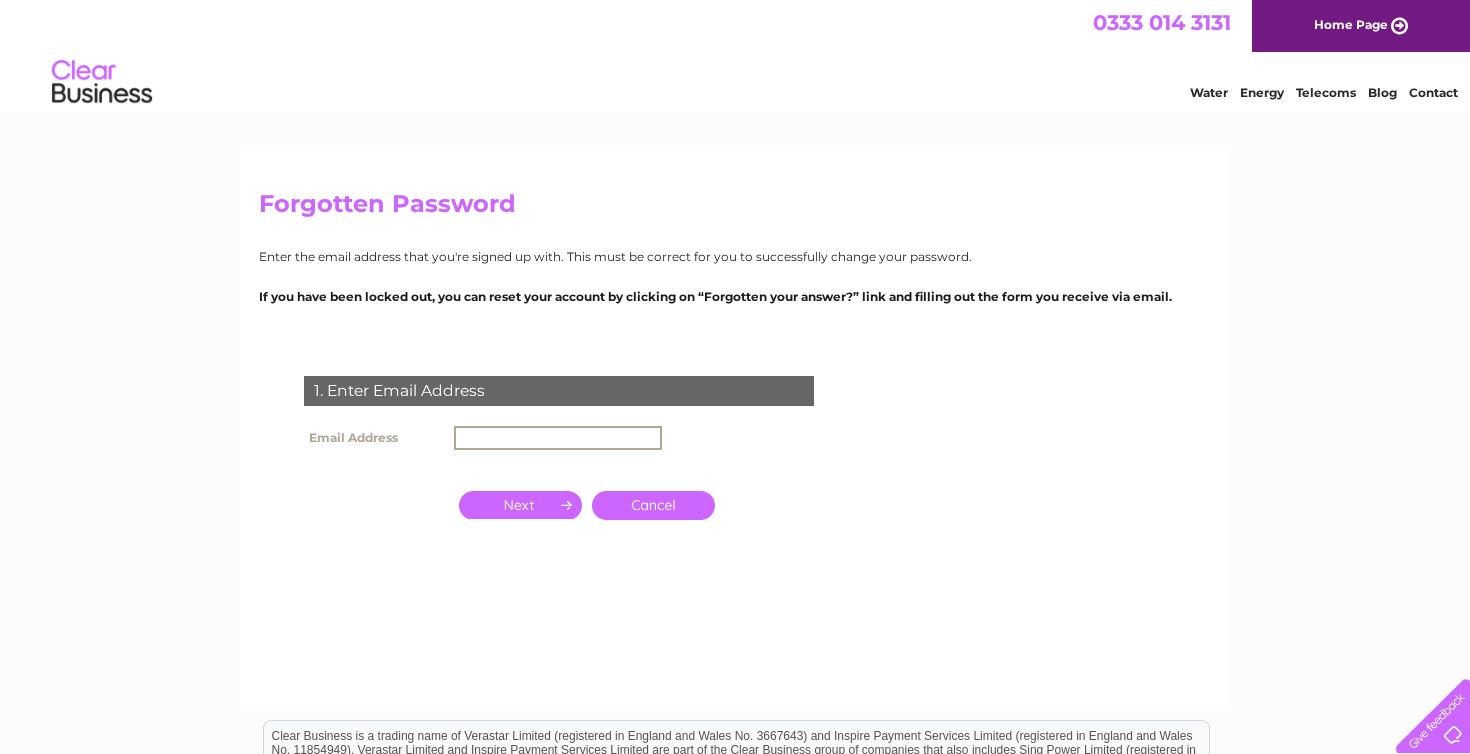 click at bounding box center (558, 438) 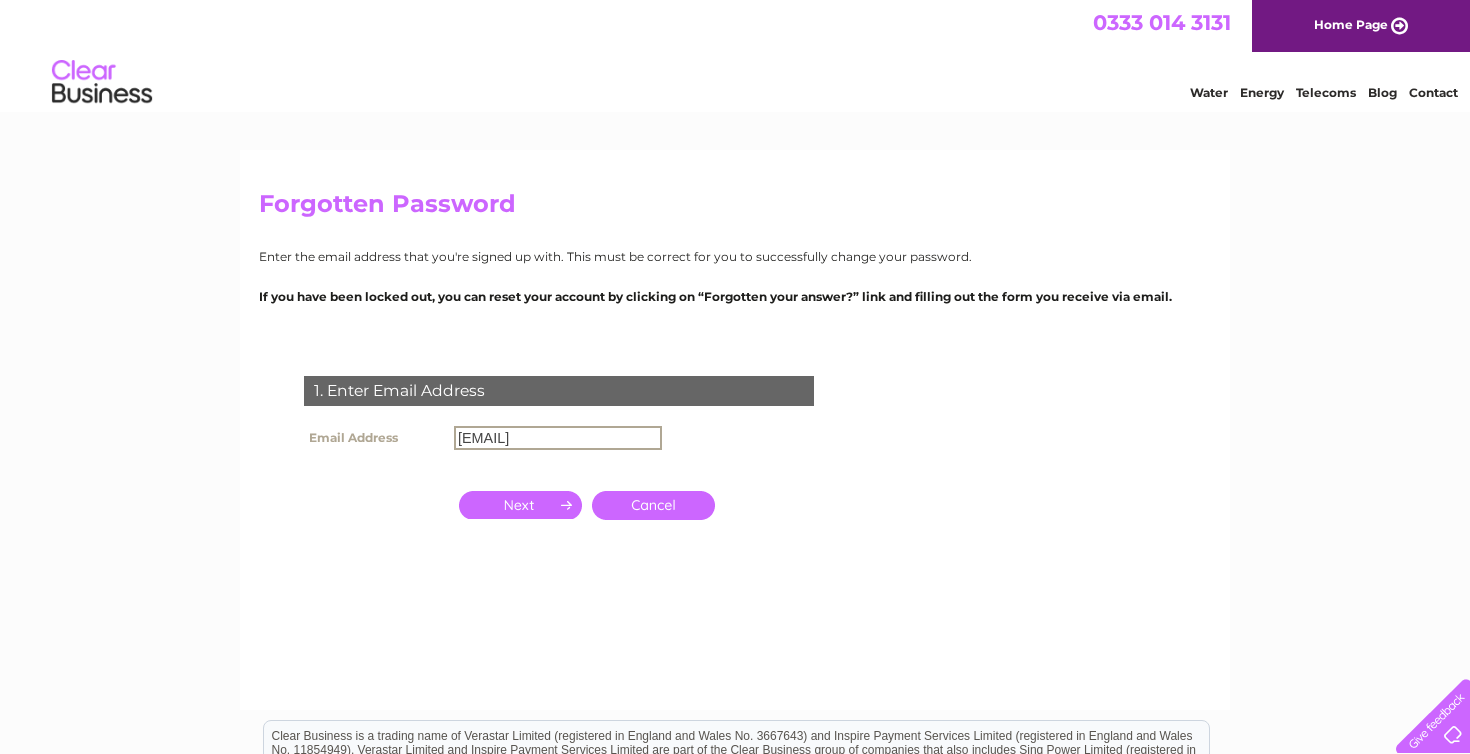 type on "jmdawbarn@hotmail.co.uk" 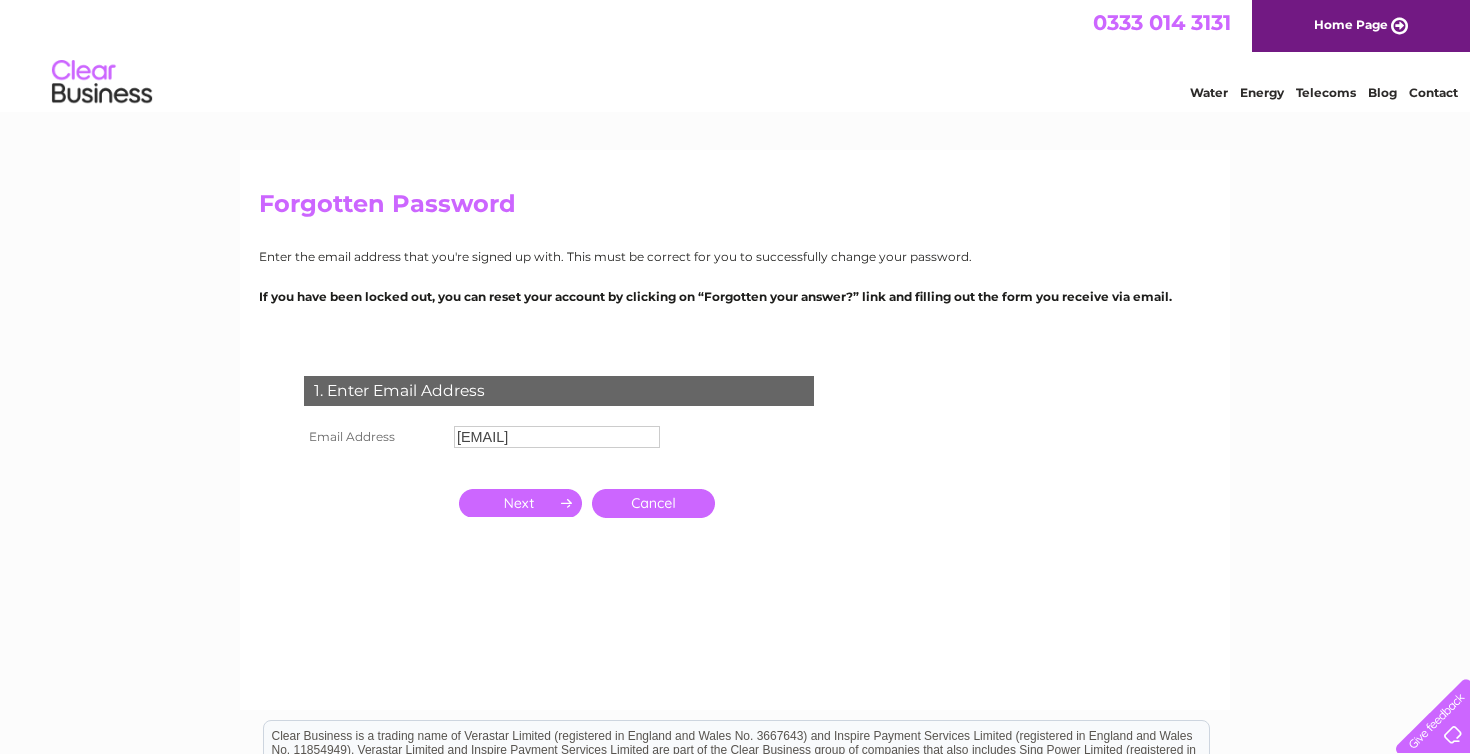 click at bounding box center (520, 503) 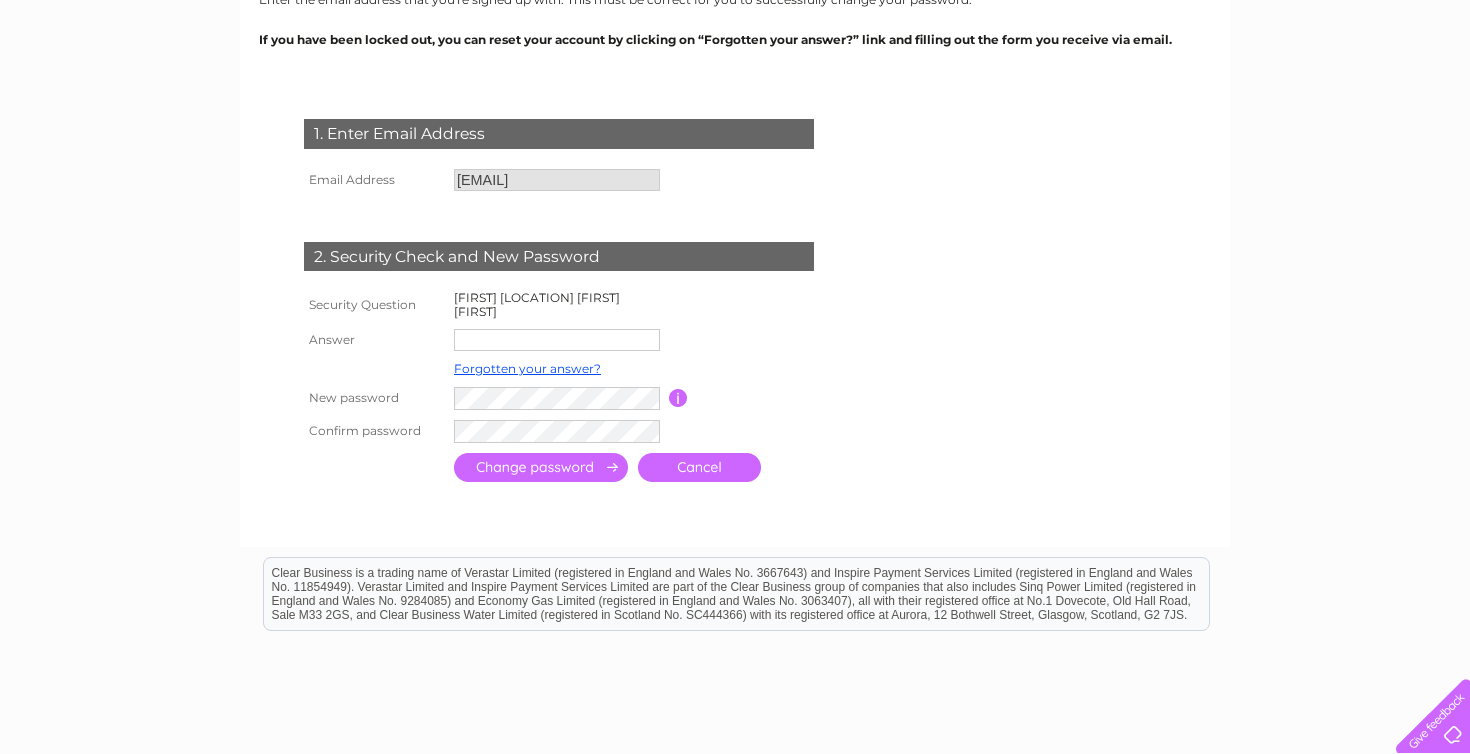 scroll, scrollTop: 265, scrollLeft: 0, axis: vertical 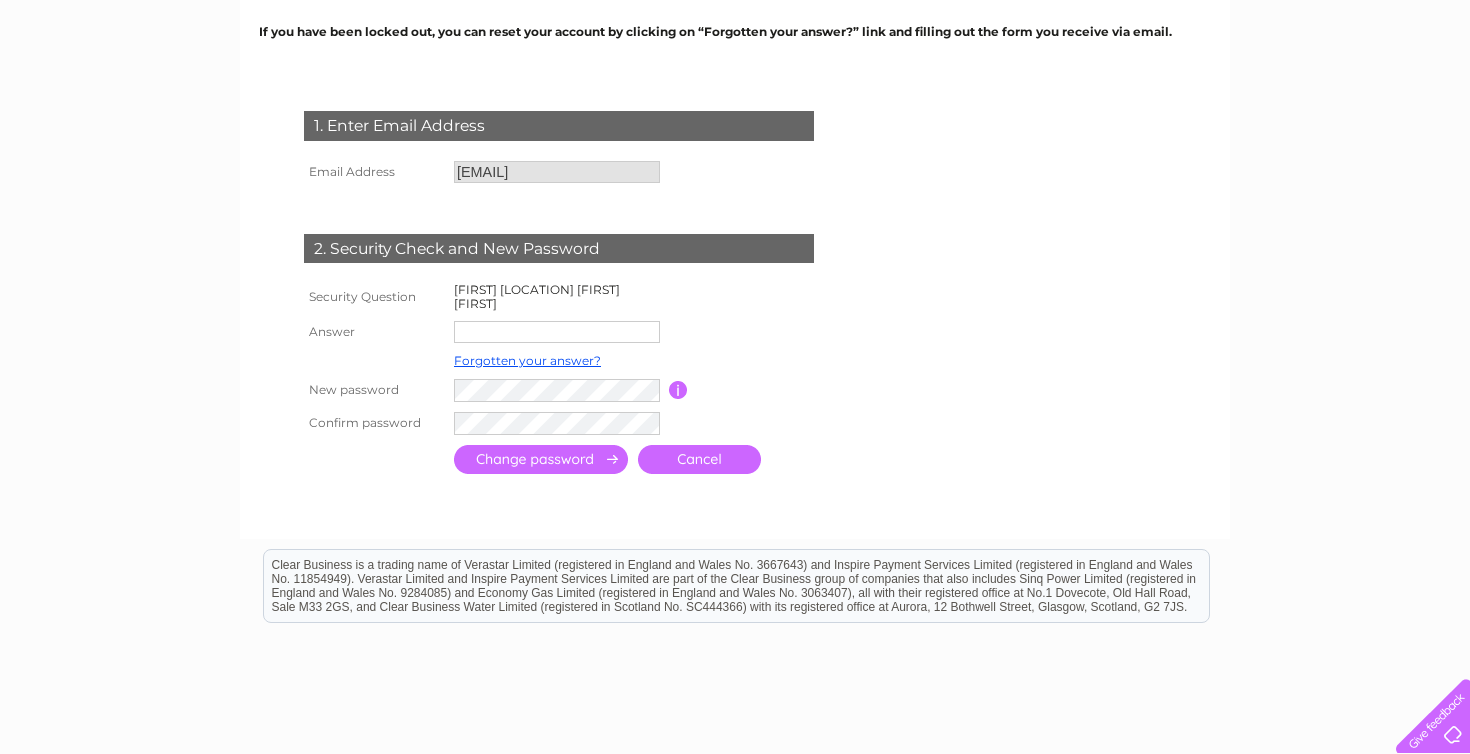 click at bounding box center [557, 332] 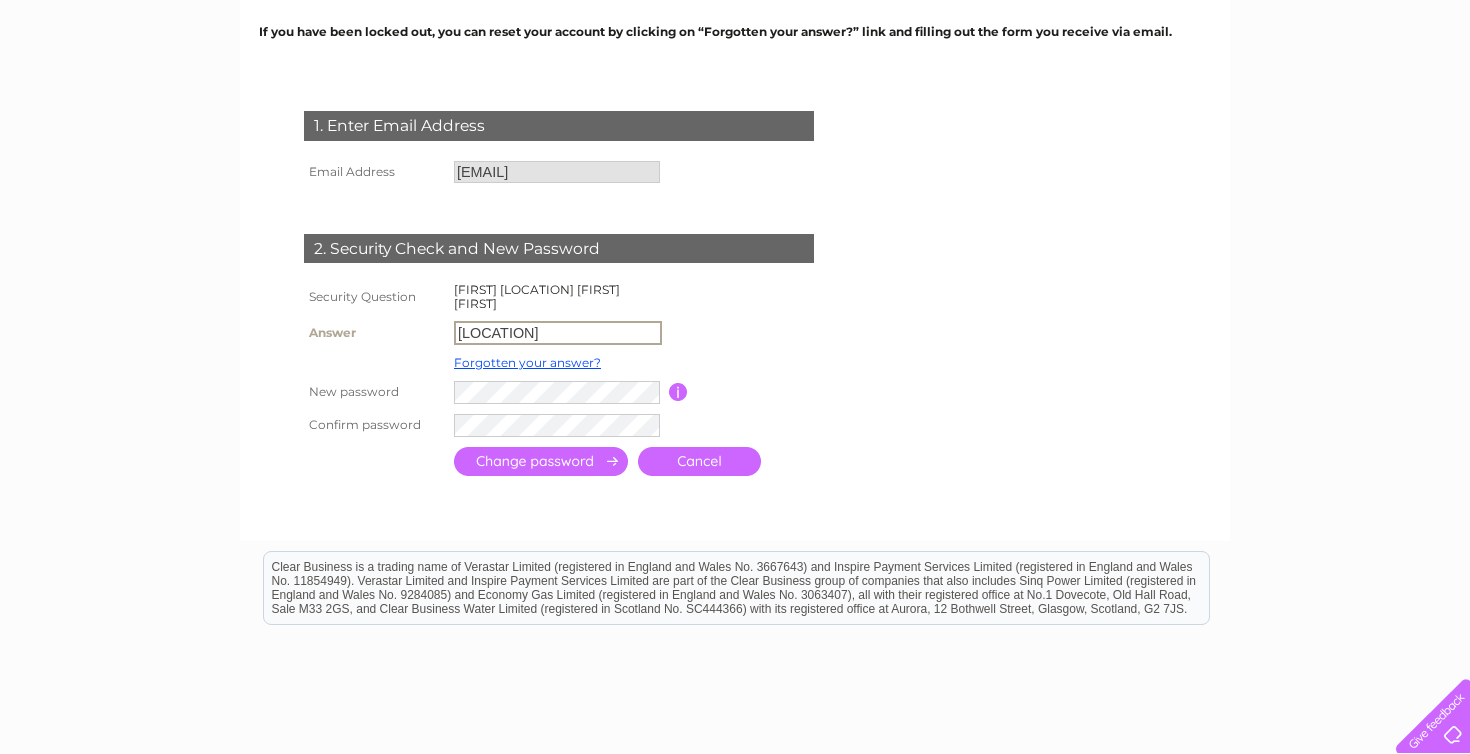 type on "churchtown" 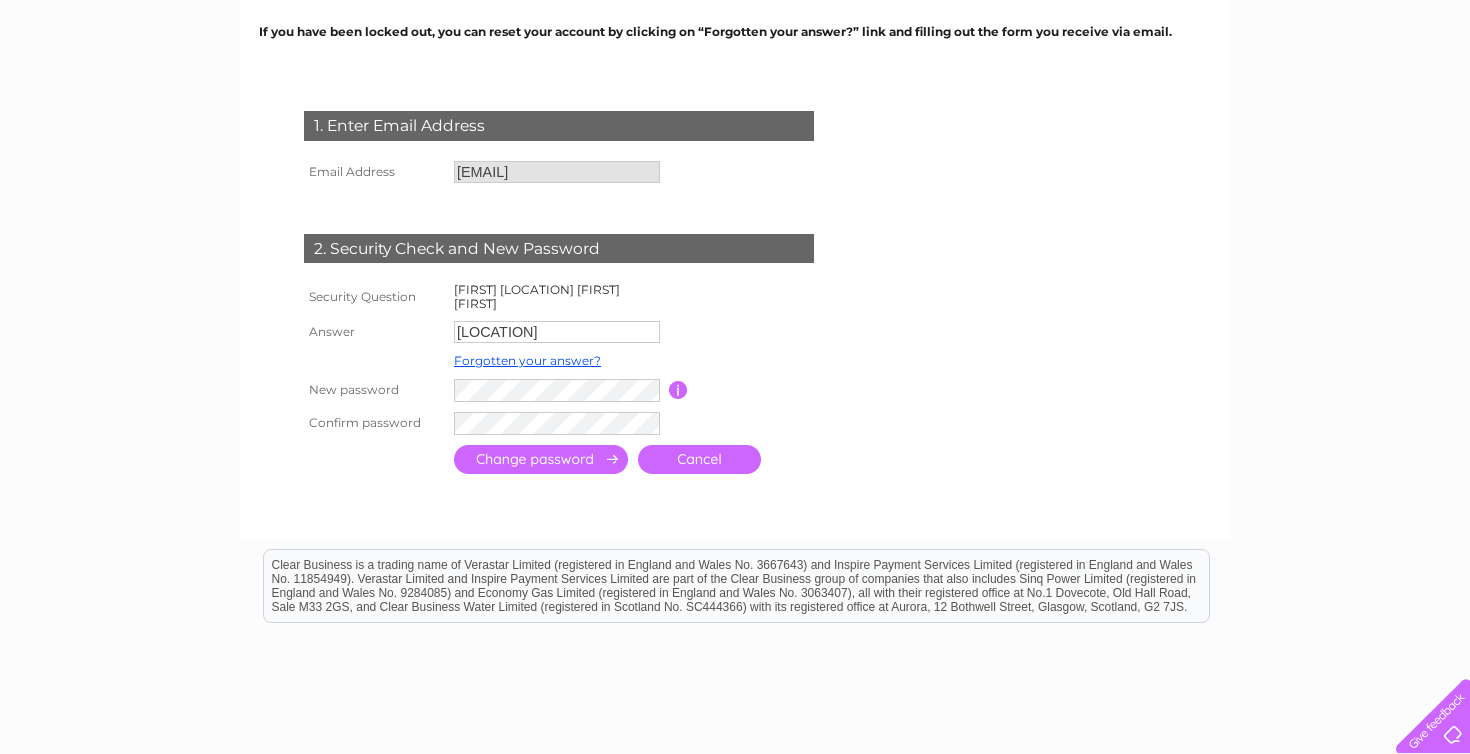 click at bounding box center [678, 390] 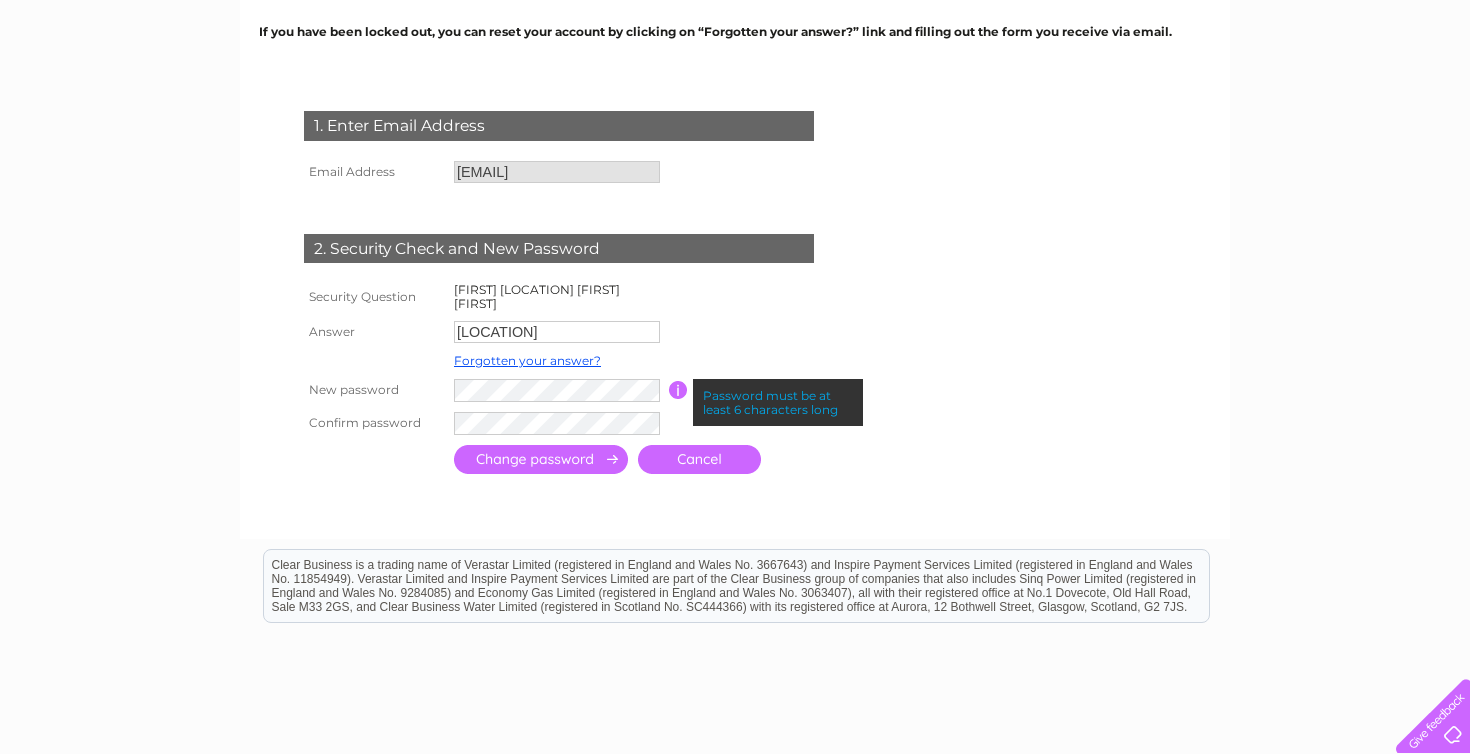 click on "1. Enter Email Address
Email Address
jmdawbarn@hotmail.co.uk
Cancel" at bounding box center [735, 295] 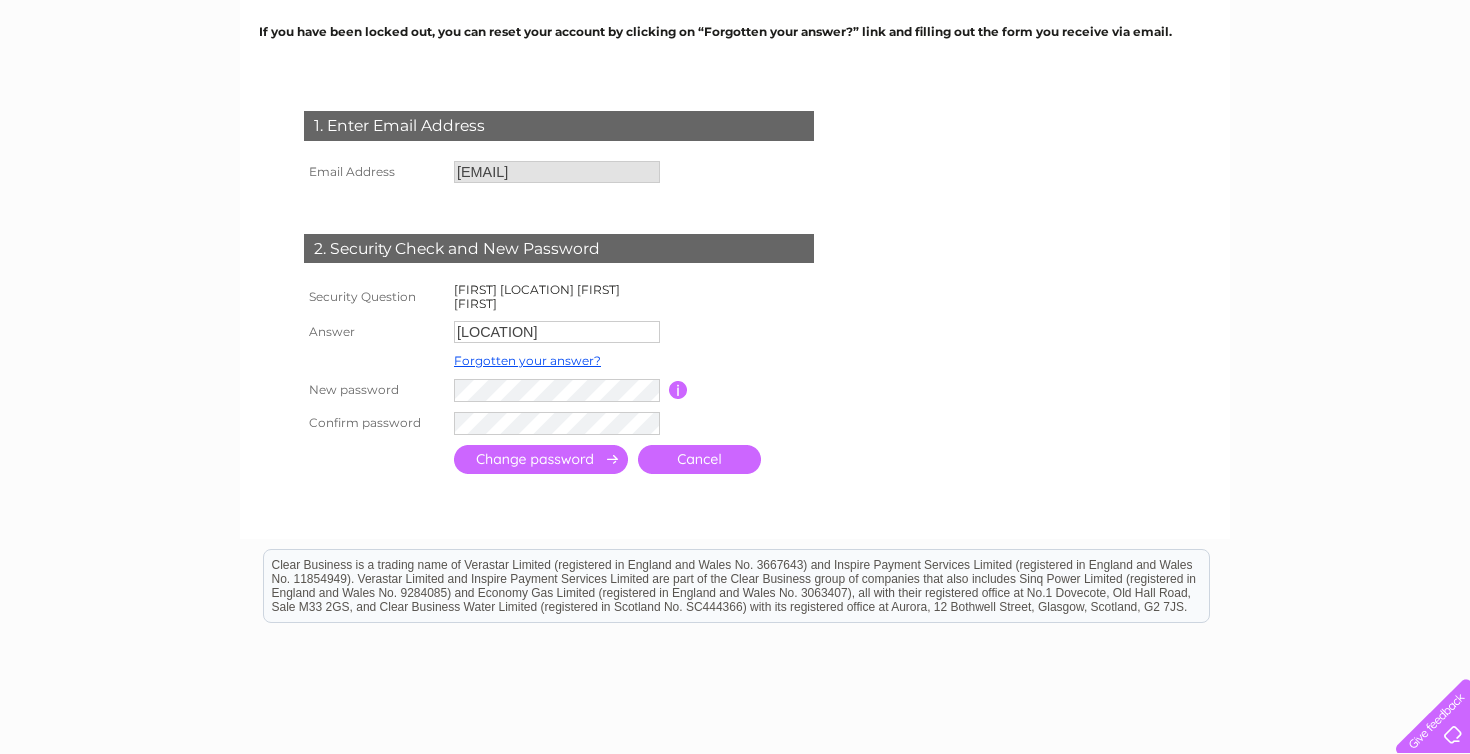 click at bounding box center [541, 459] 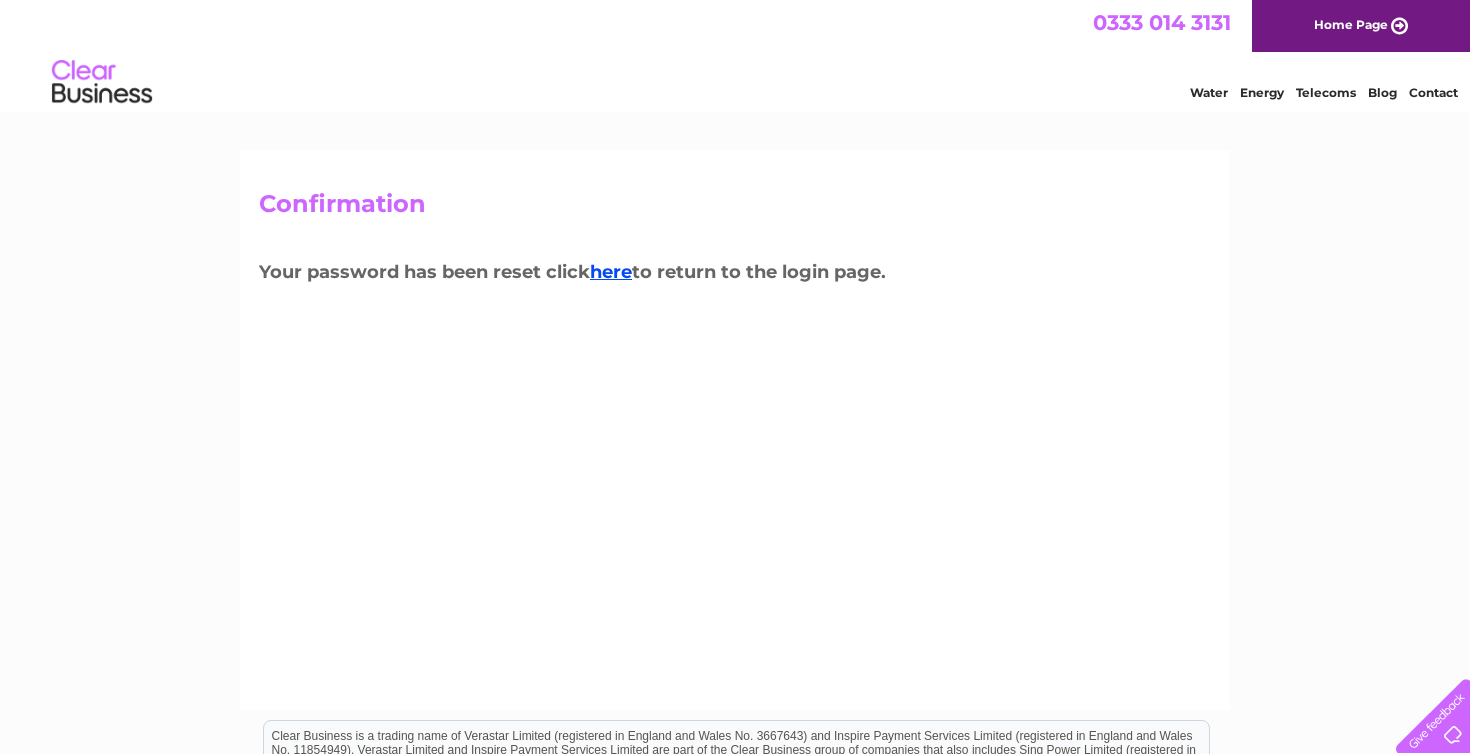 scroll, scrollTop: 0, scrollLeft: 0, axis: both 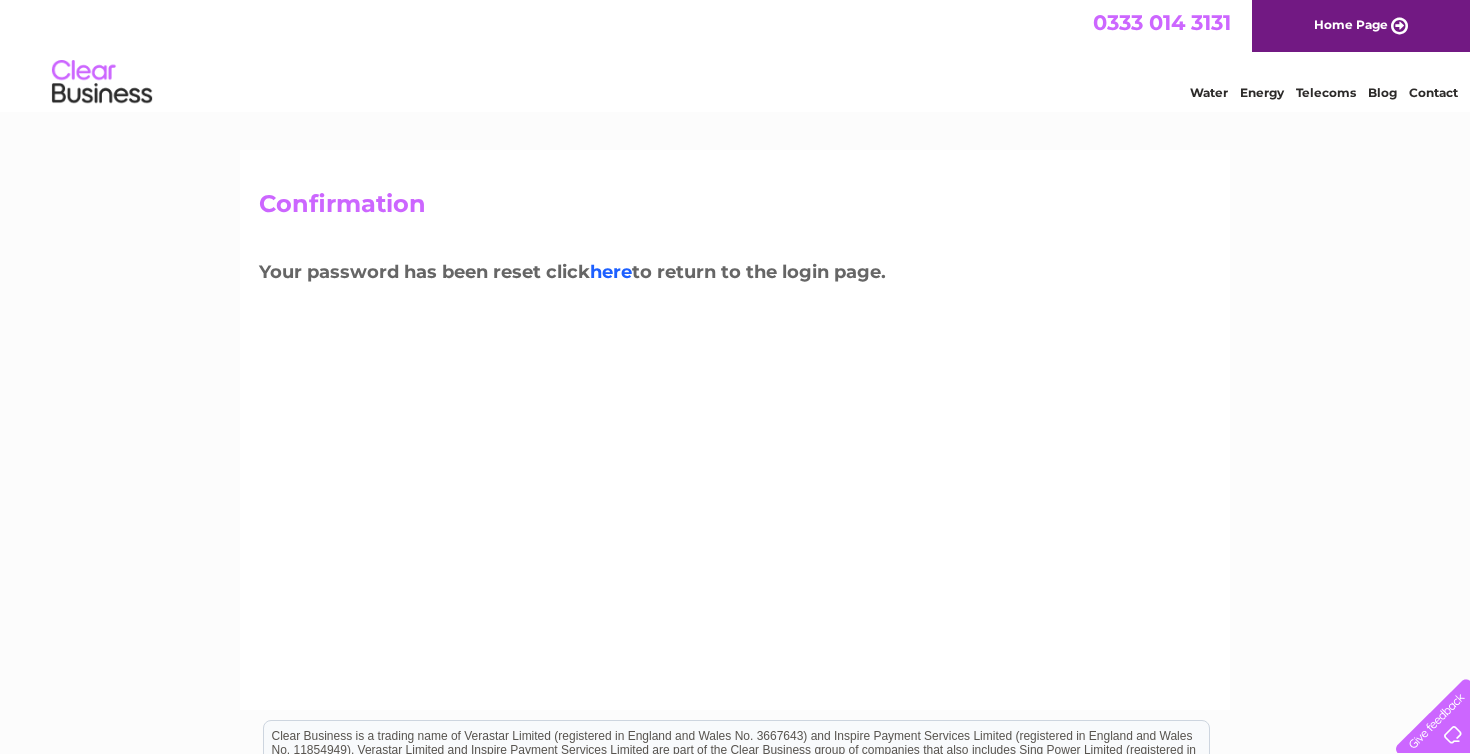 click on "here" at bounding box center (611, 272) 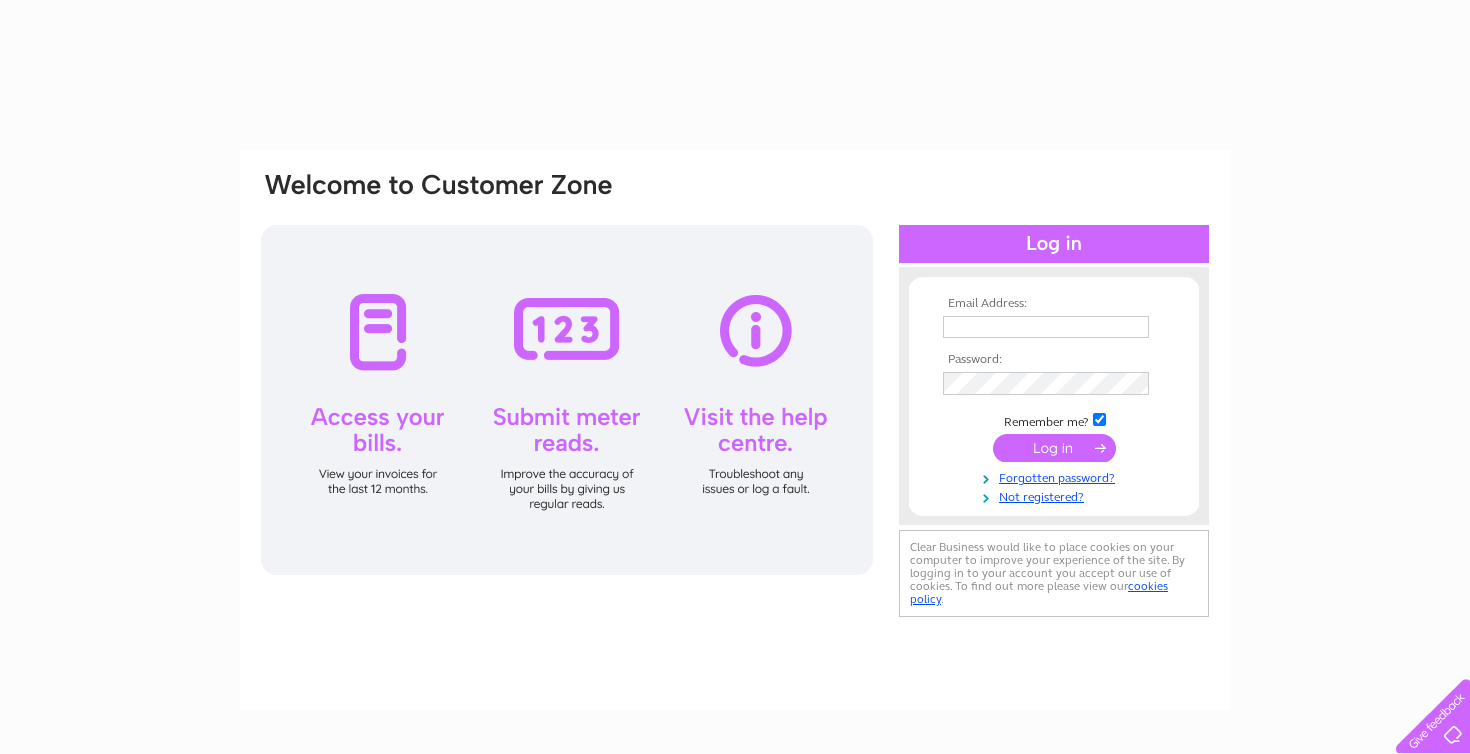 scroll, scrollTop: 0, scrollLeft: 0, axis: both 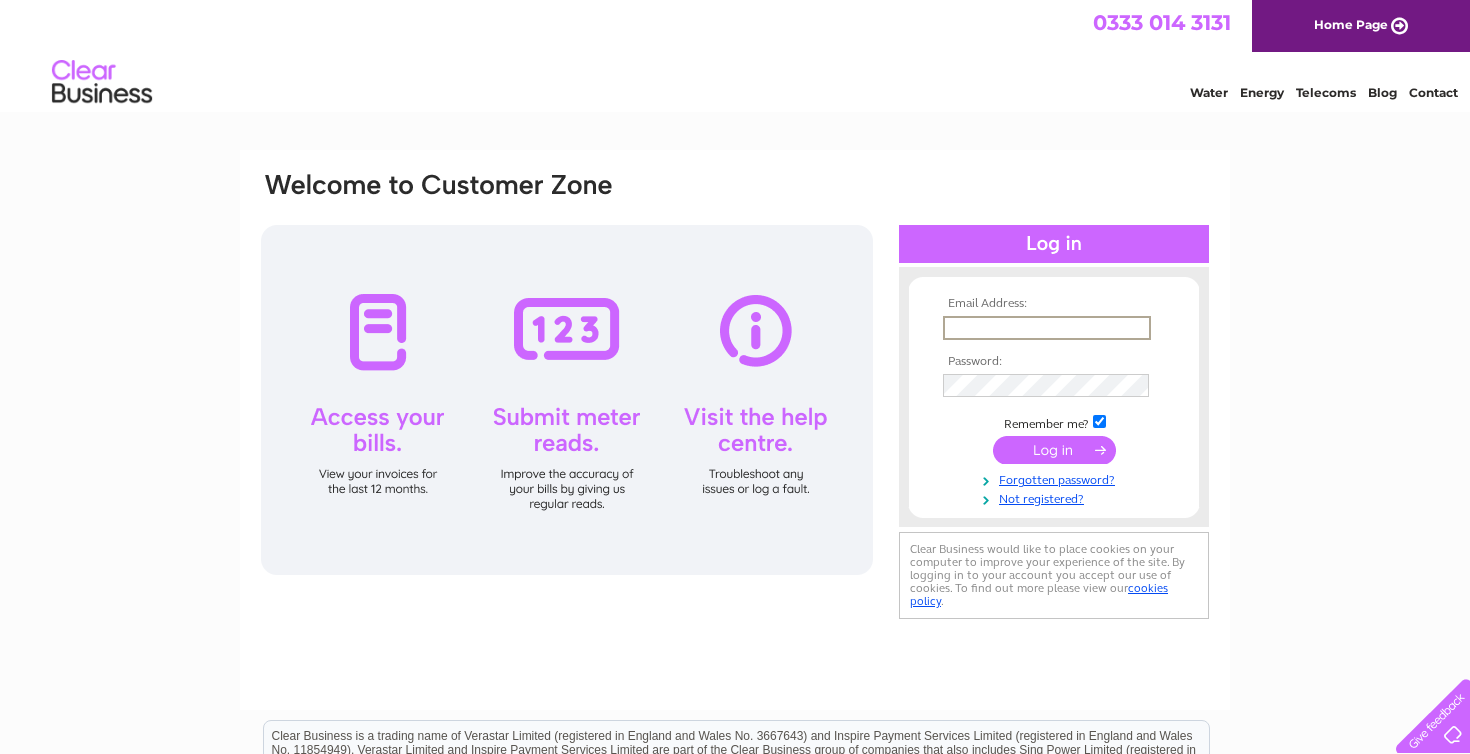 type on "[USERNAME]@[EXAMPLE.COM]" 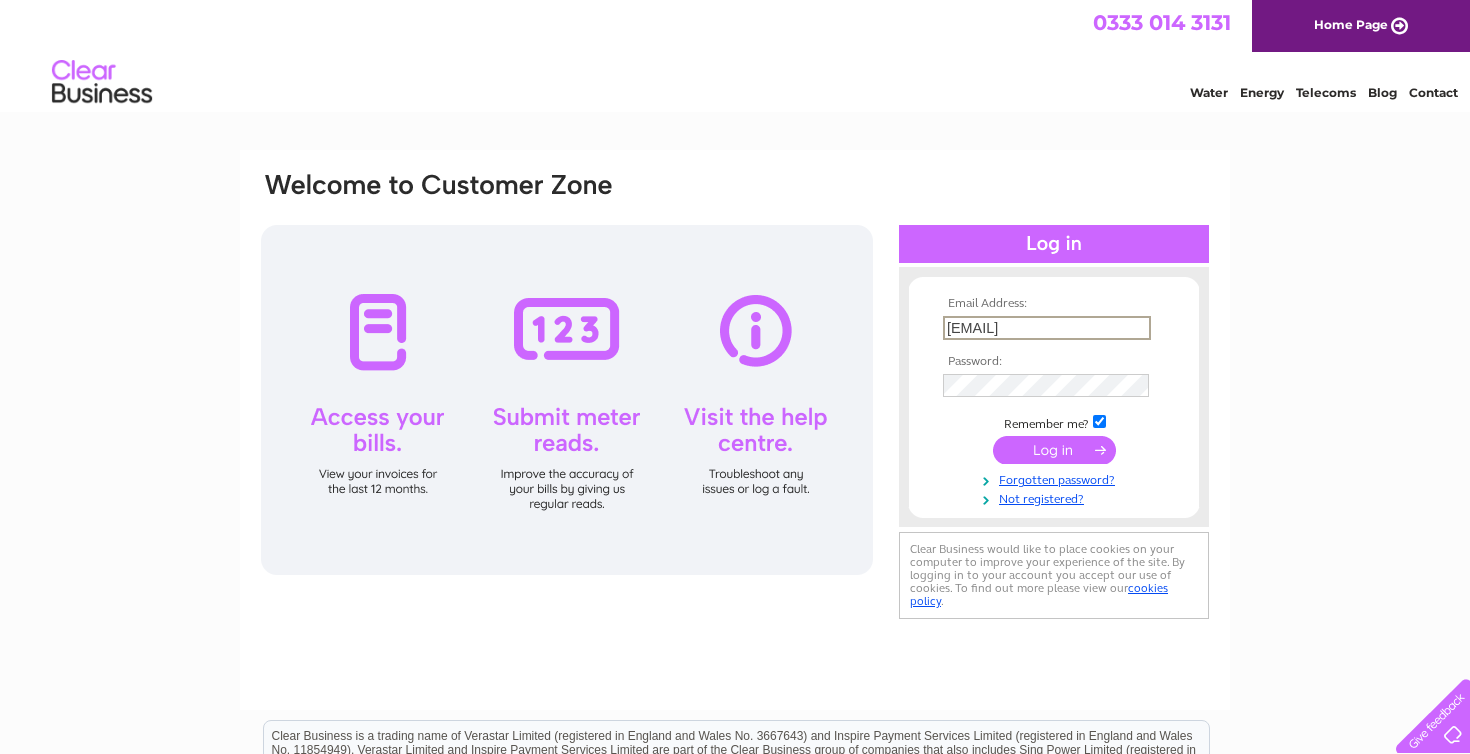 click at bounding box center [1054, 450] 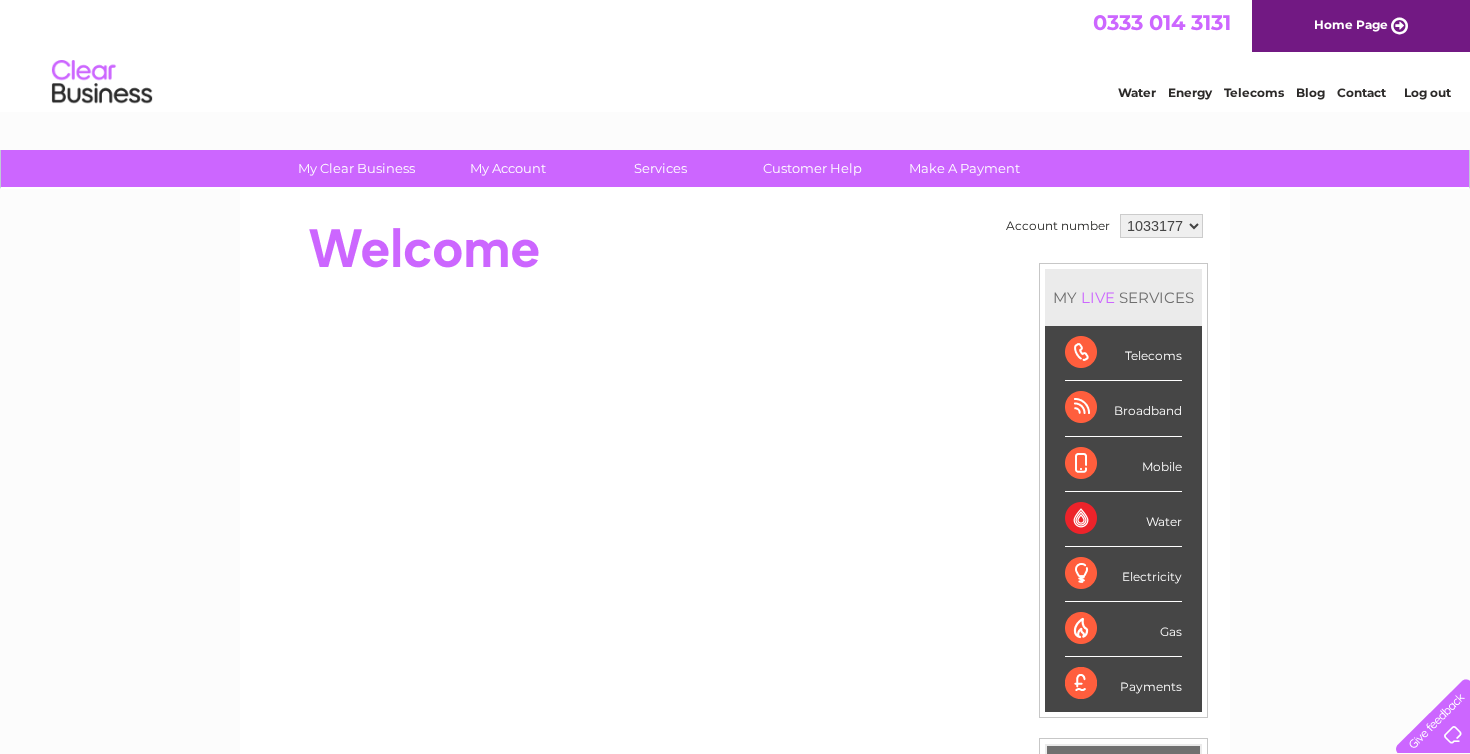 scroll, scrollTop: 0, scrollLeft: 0, axis: both 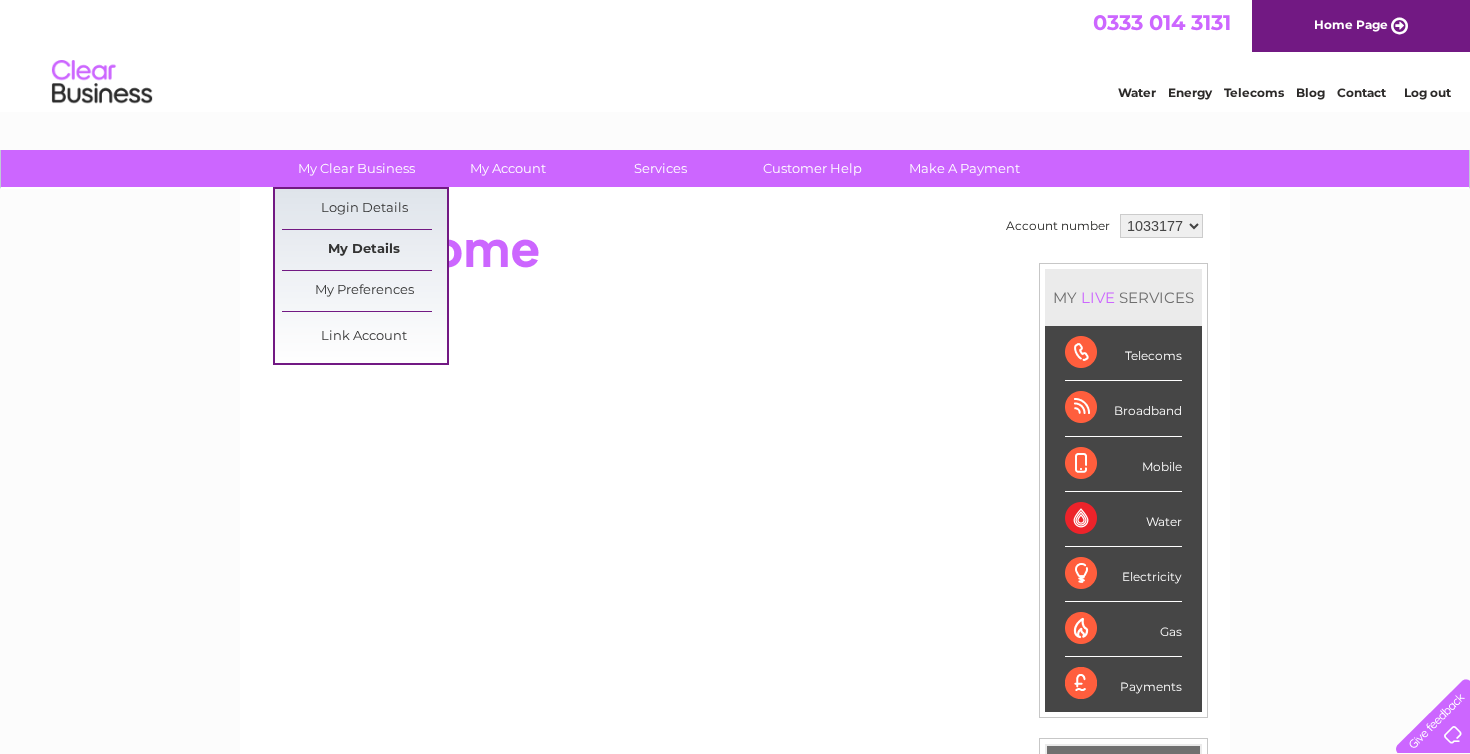 click on "My Details" at bounding box center (364, 250) 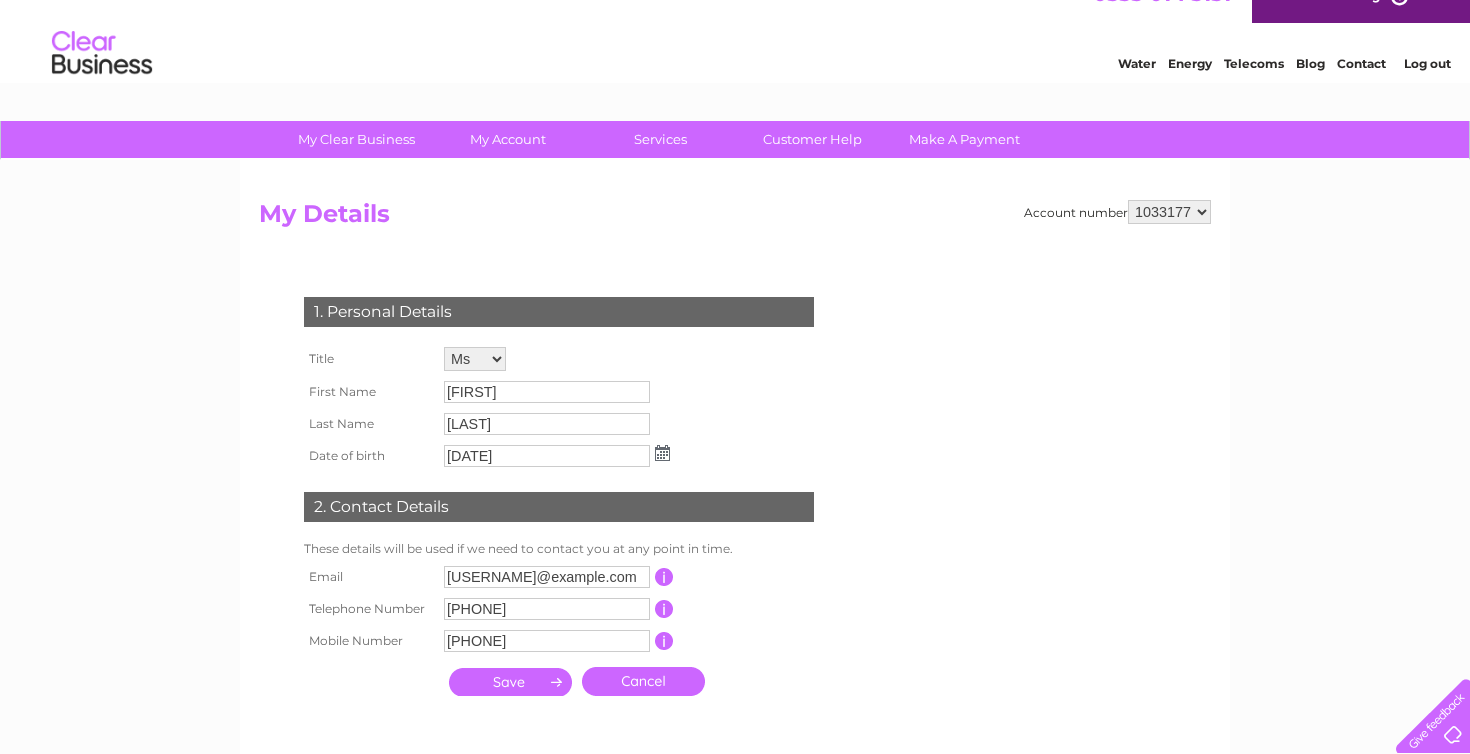 scroll, scrollTop: 36, scrollLeft: 0, axis: vertical 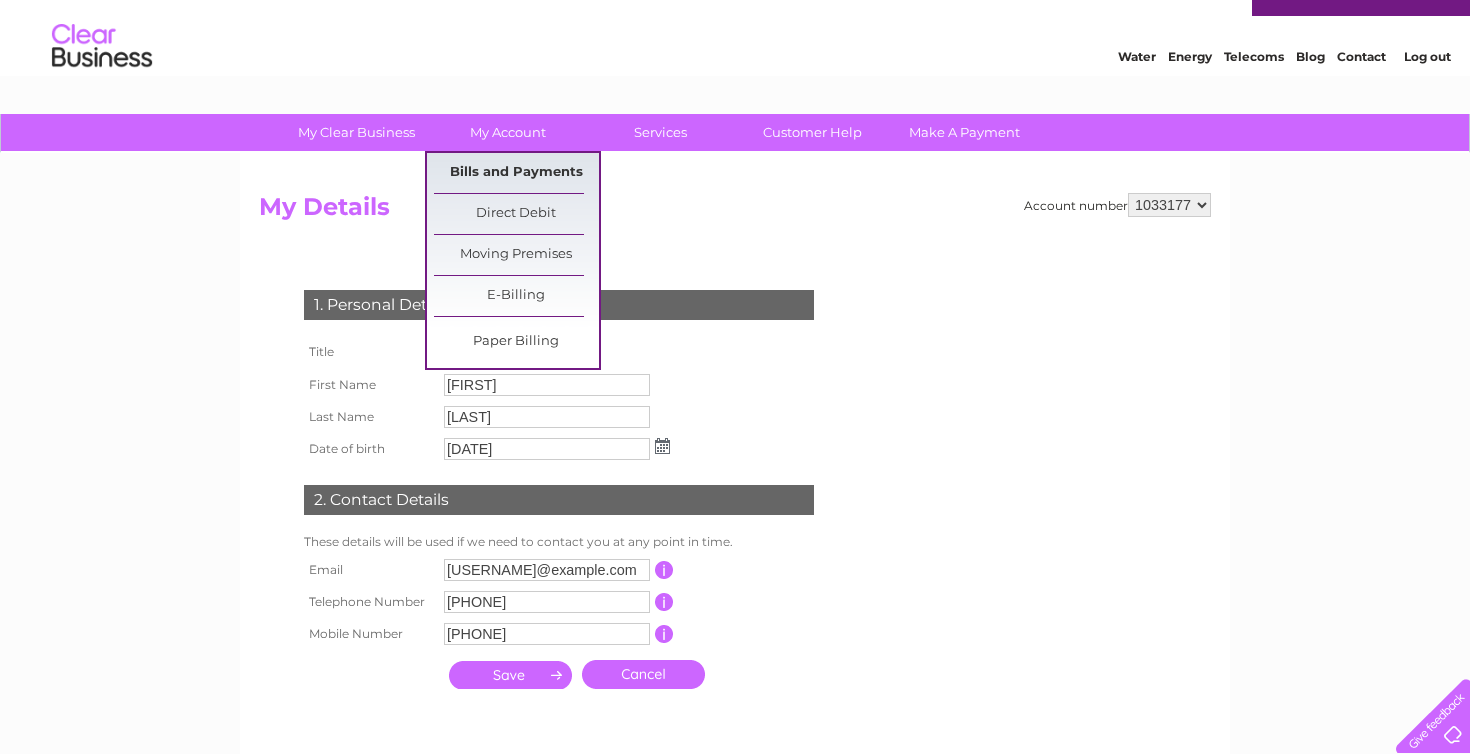 click on "Bills and Payments" at bounding box center (516, 173) 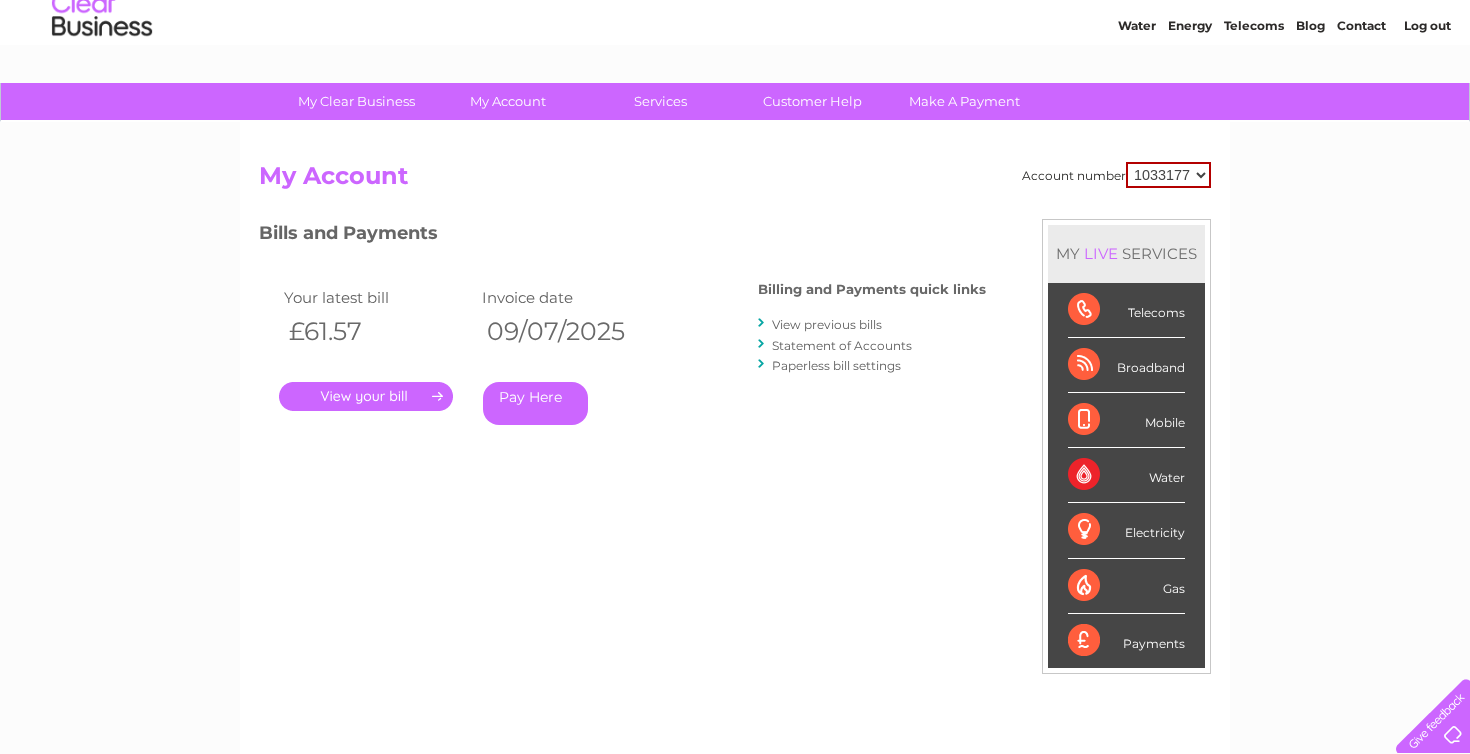 scroll, scrollTop: 55, scrollLeft: 0, axis: vertical 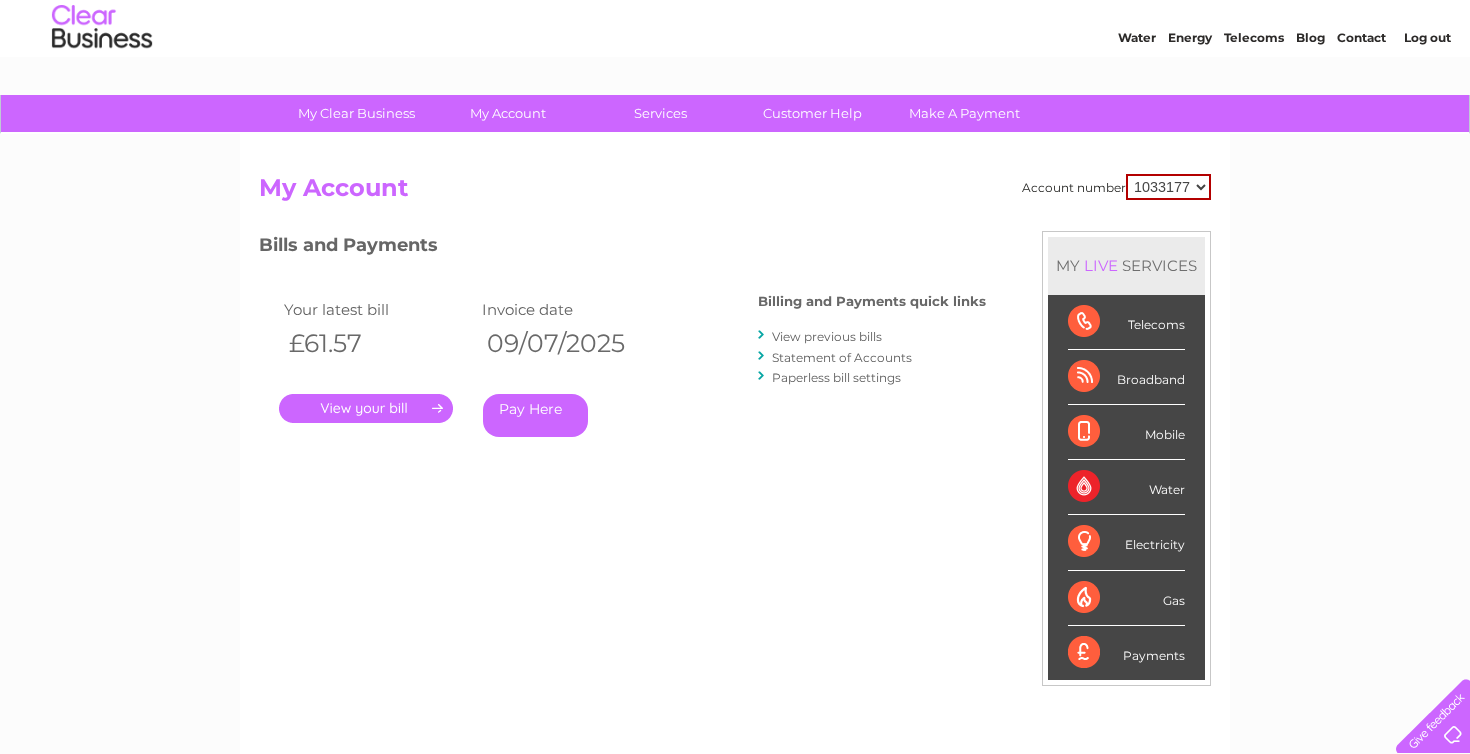 click on "Broadband" at bounding box center [1126, 377] 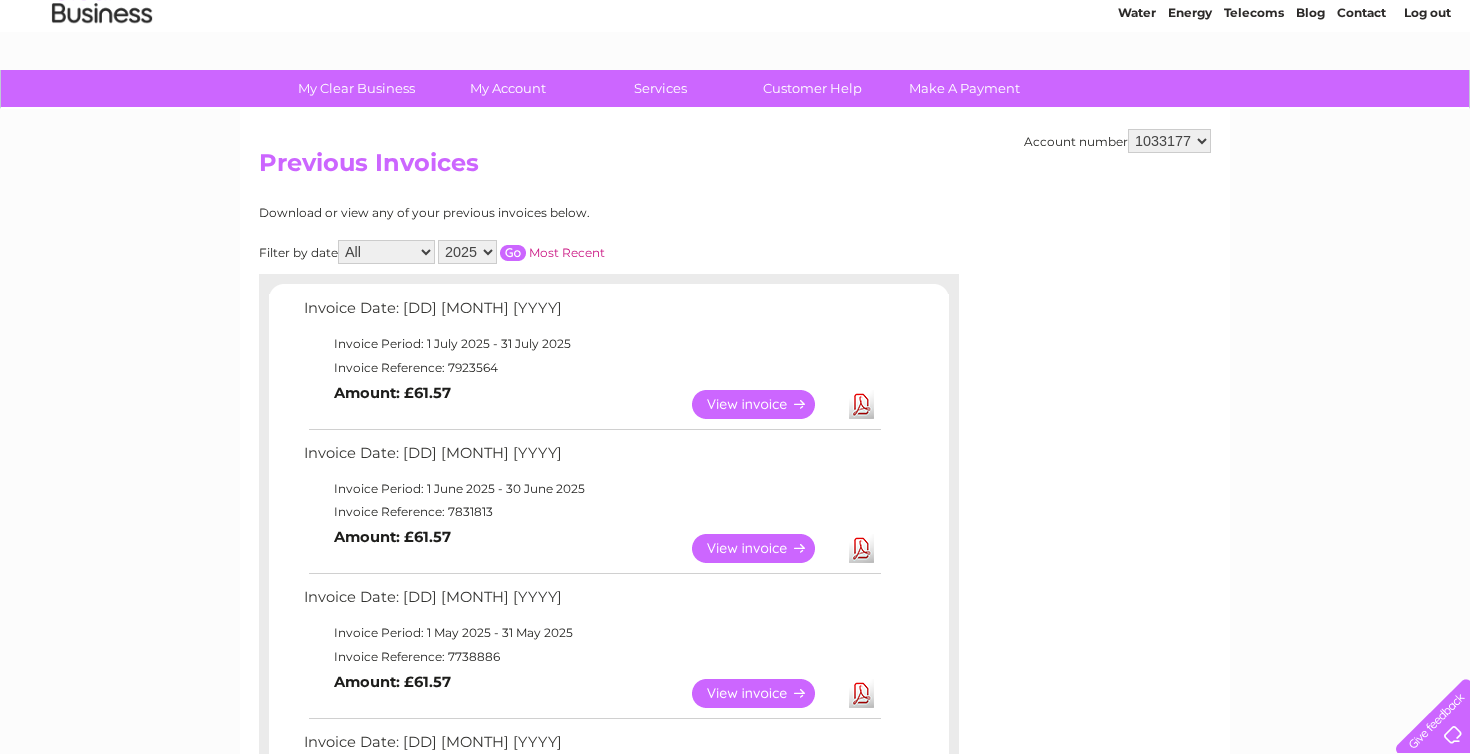 scroll, scrollTop: 84, scrollLeft: 0, axis: vertical 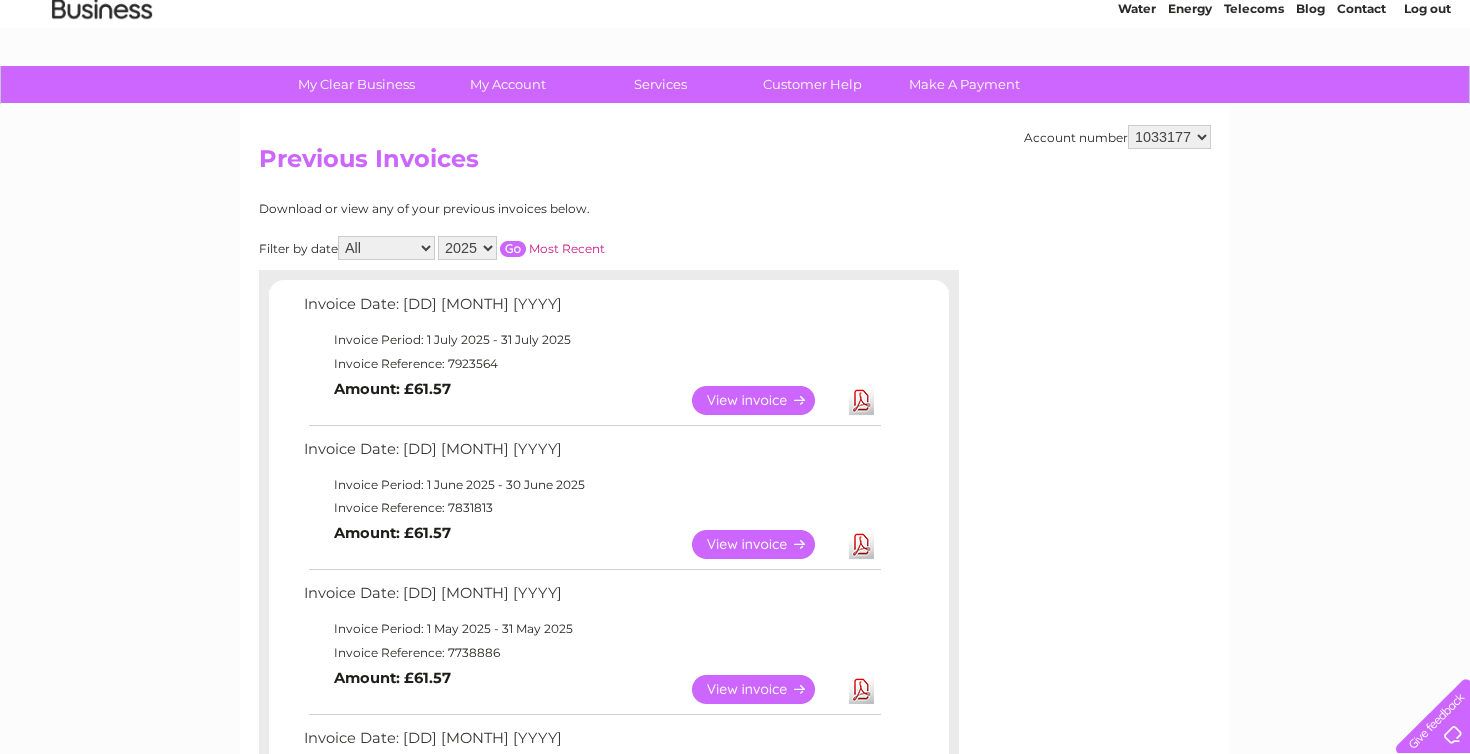 click on "View" at bounding box center (765, 400) 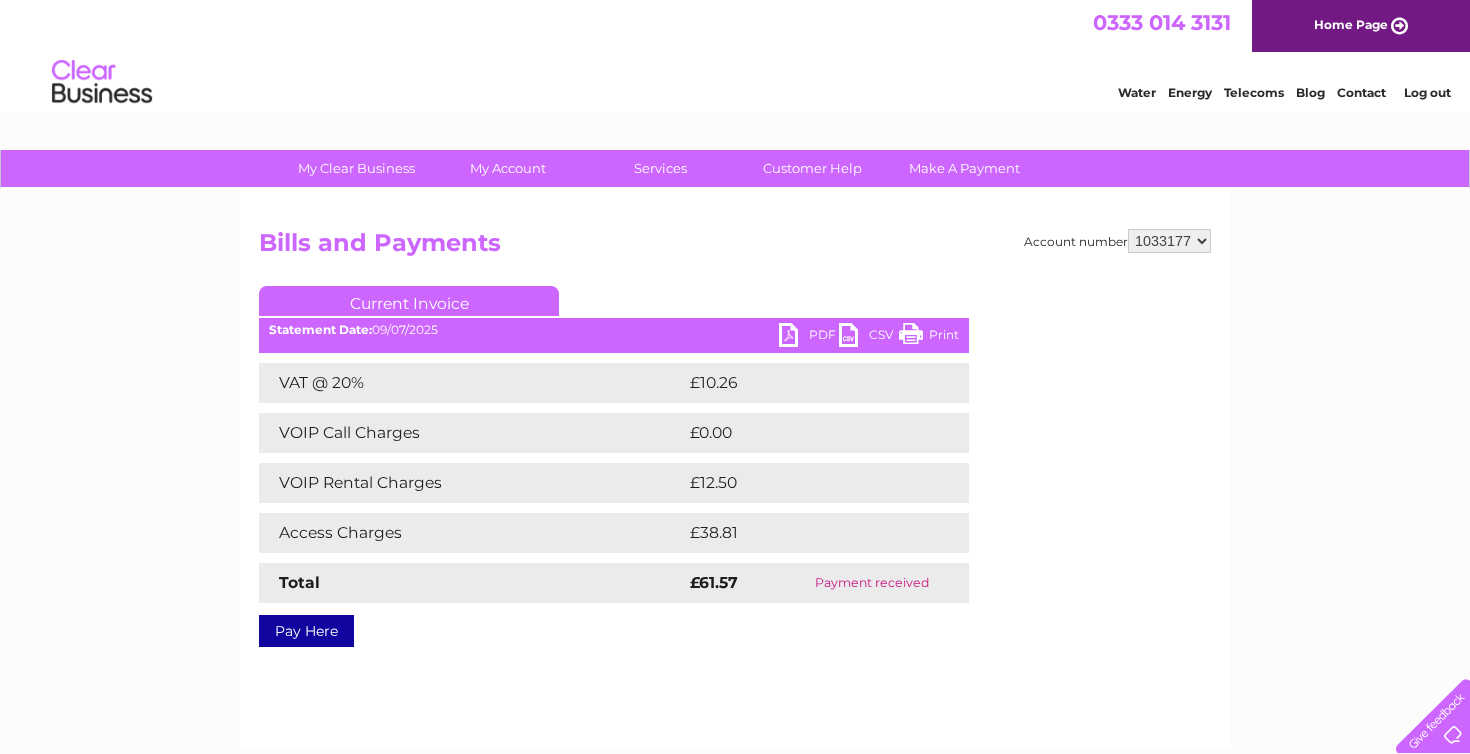 scroll, scrollTop: 0, scrollLeft: 0, axis: both 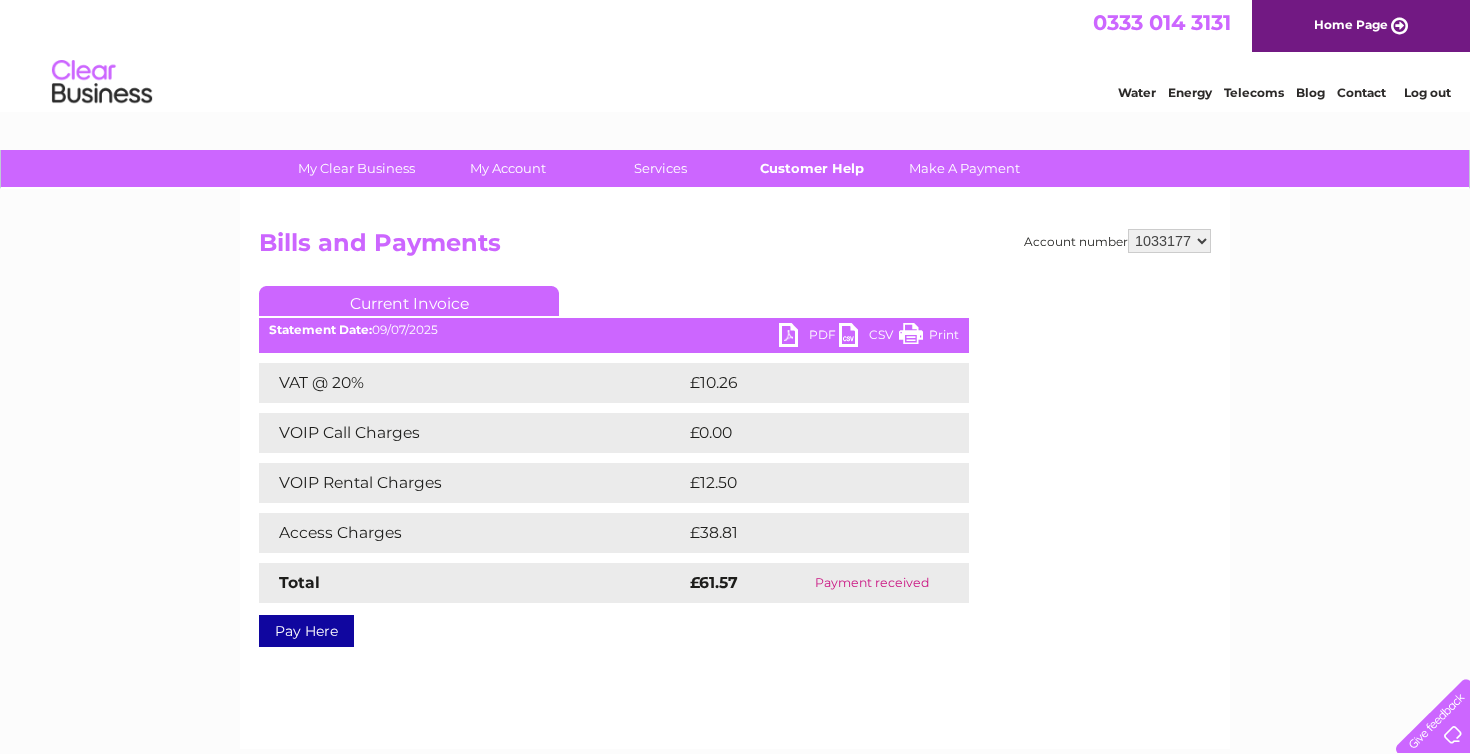 click on "Customer Help" at bounding box center [812, 168] 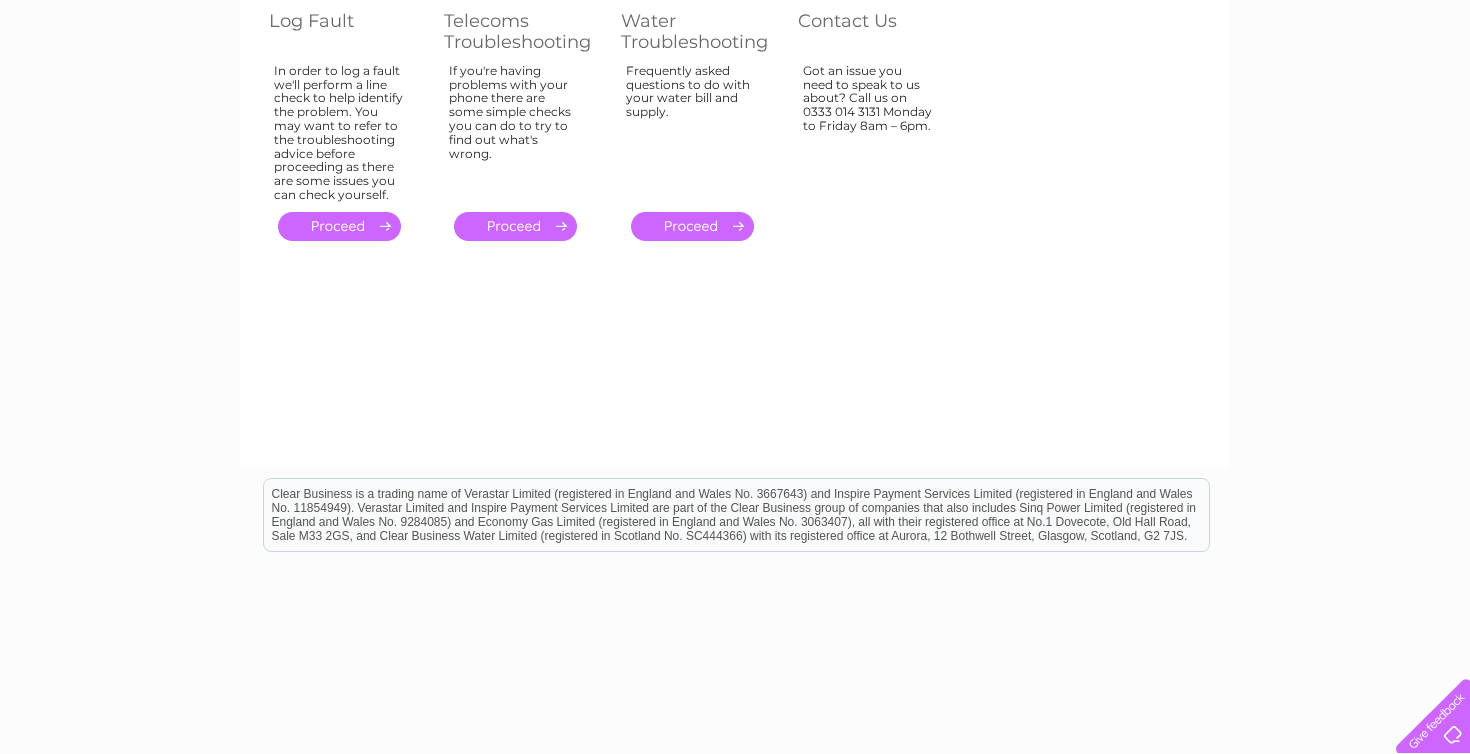 scroll, scrollTop: 288, scrollLeft: 0, axis: vertical 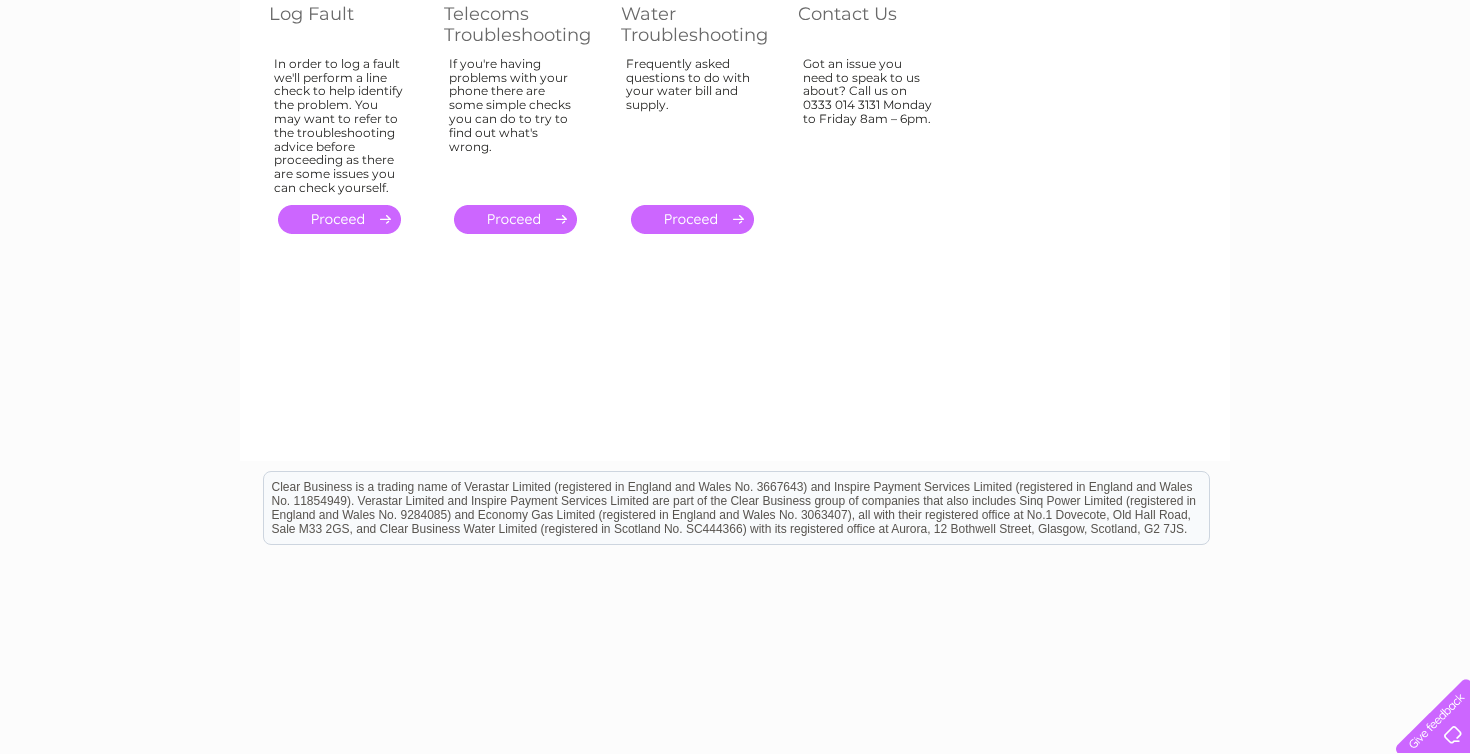 click at bounding box center (1429, 712) 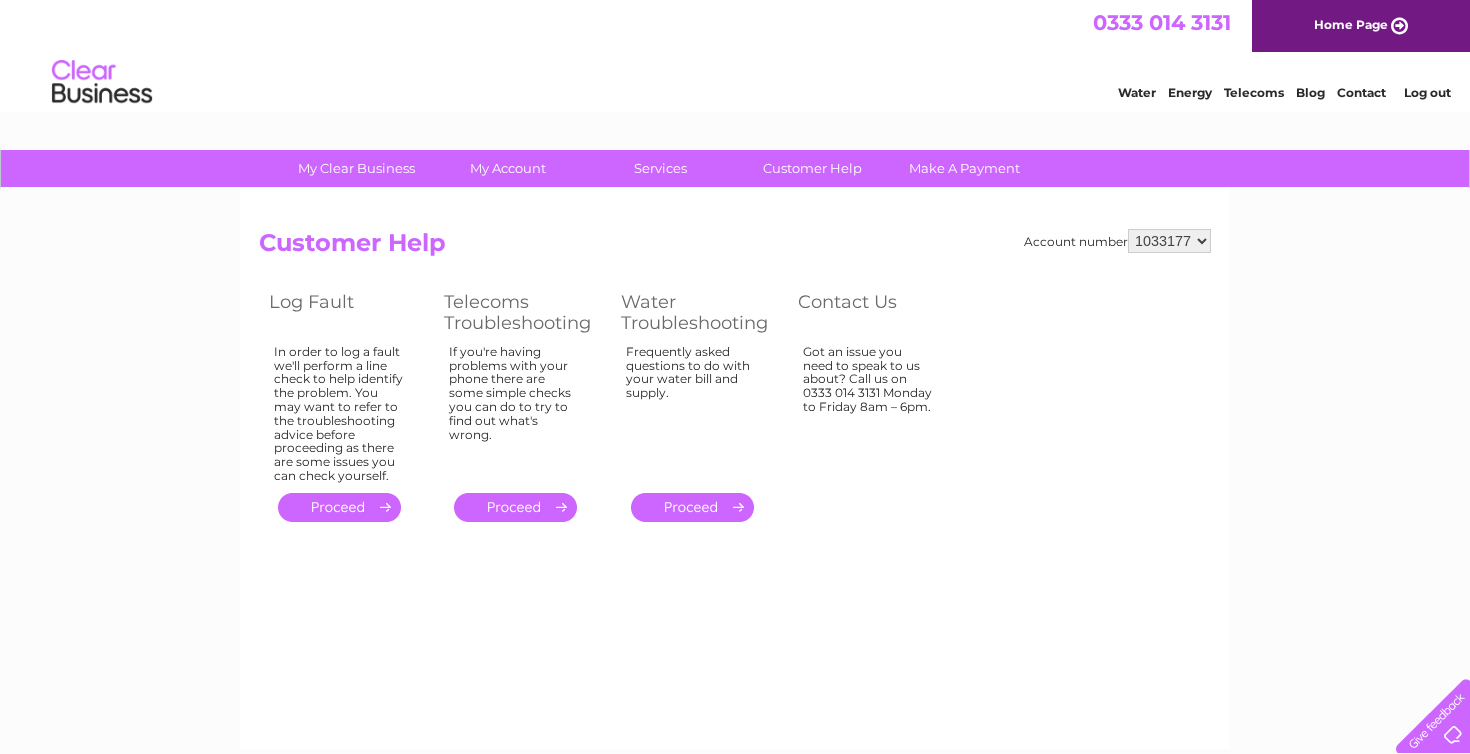 scroll, scrollTop: 0, scrollLeft: 0, axis: both 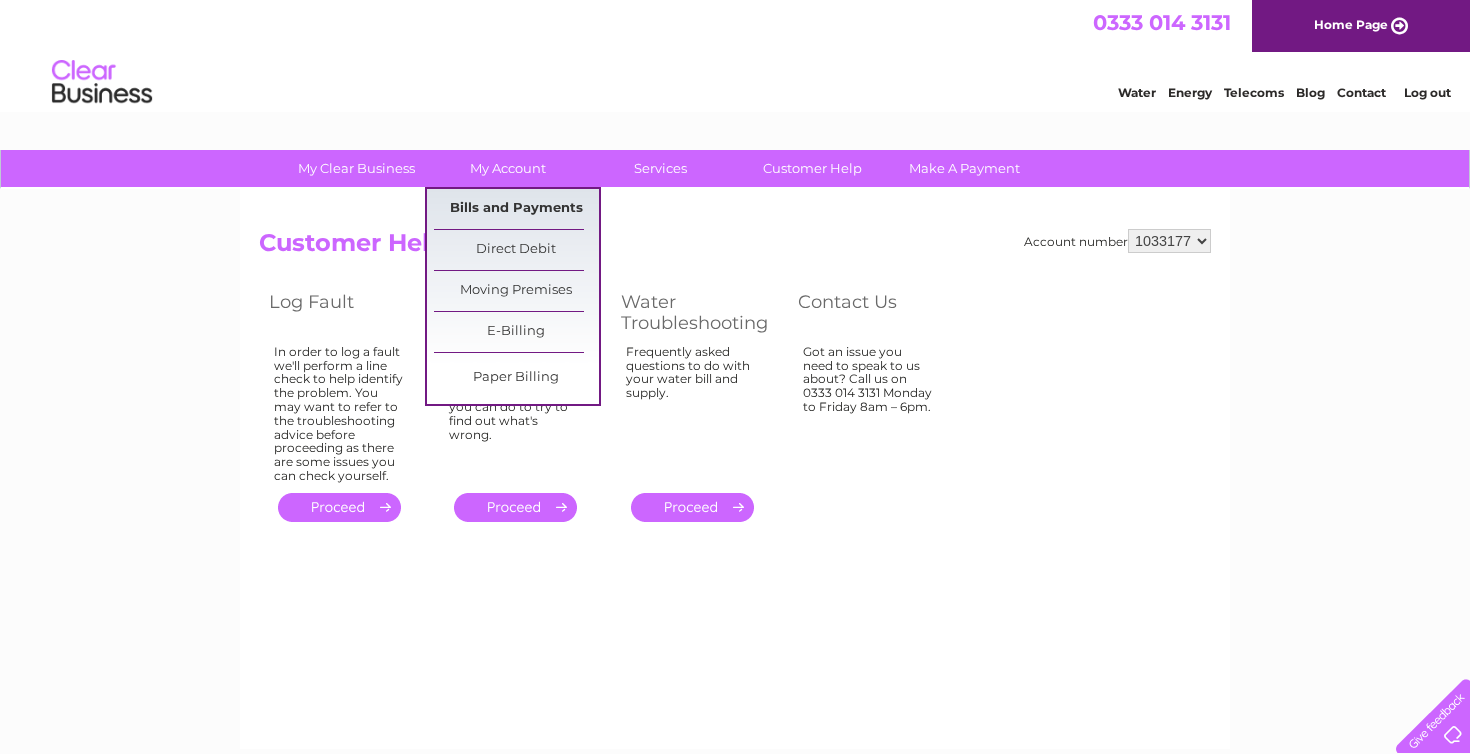 click on "Bills and Payments" at bounding box center (516, 209) 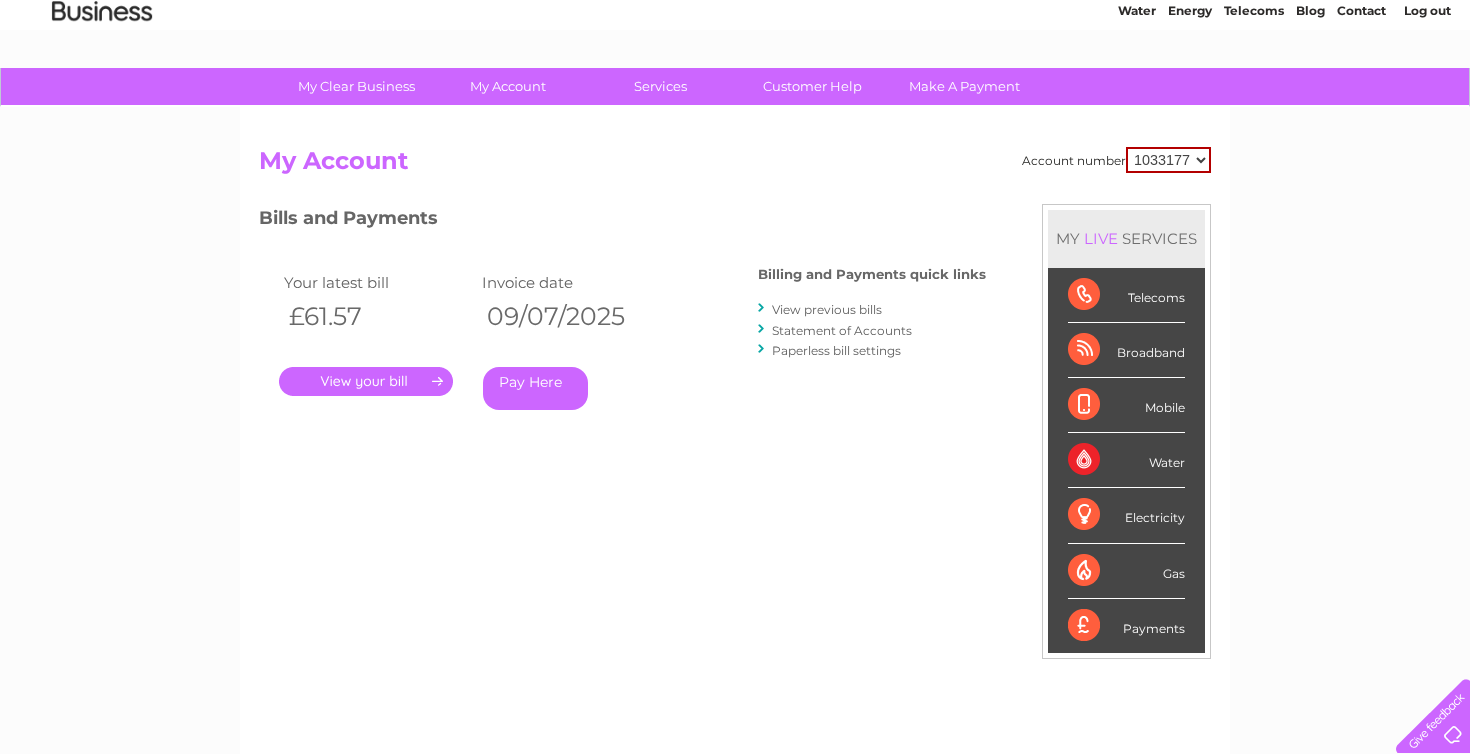 scroll, scrollTop: 84, scrollLeft: 0, axis: vertical 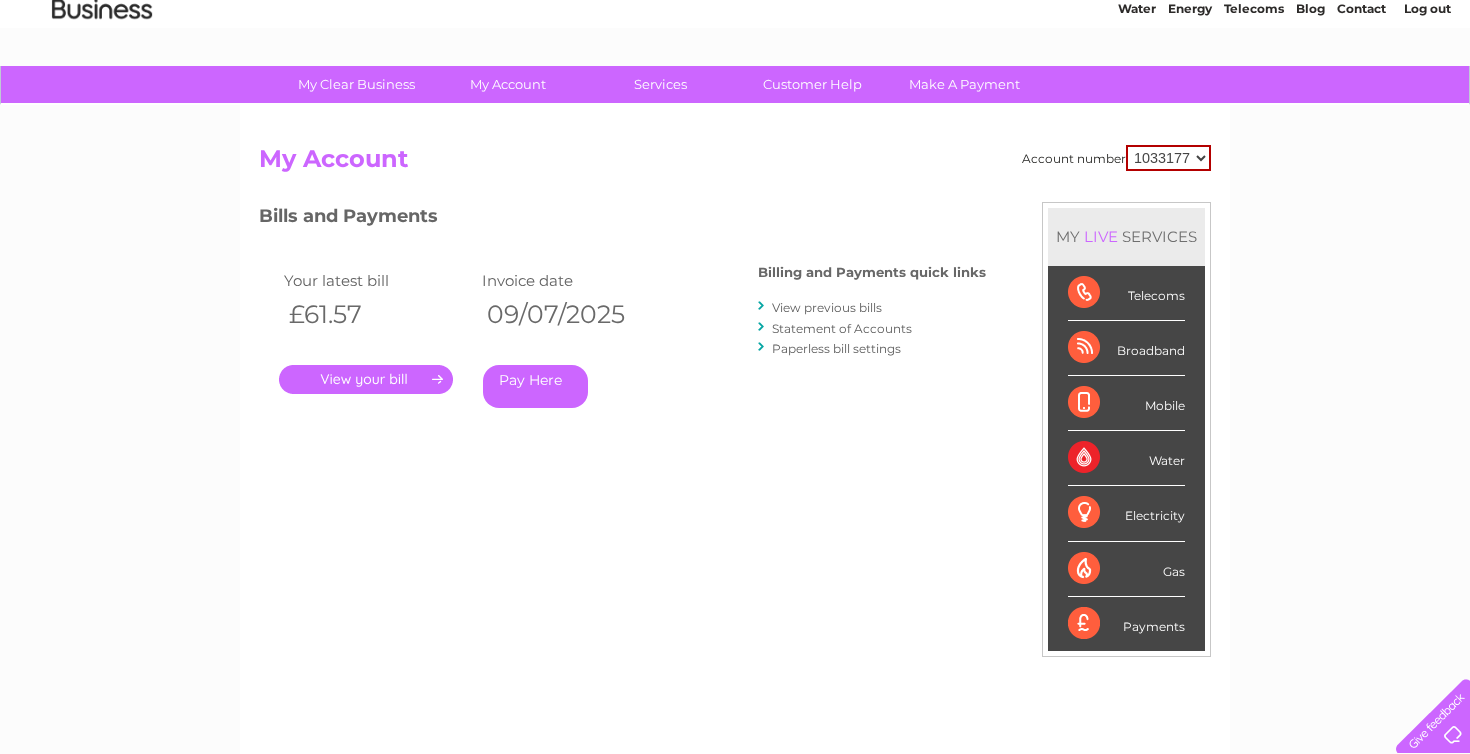click on "." at bounding box center (366, 379) 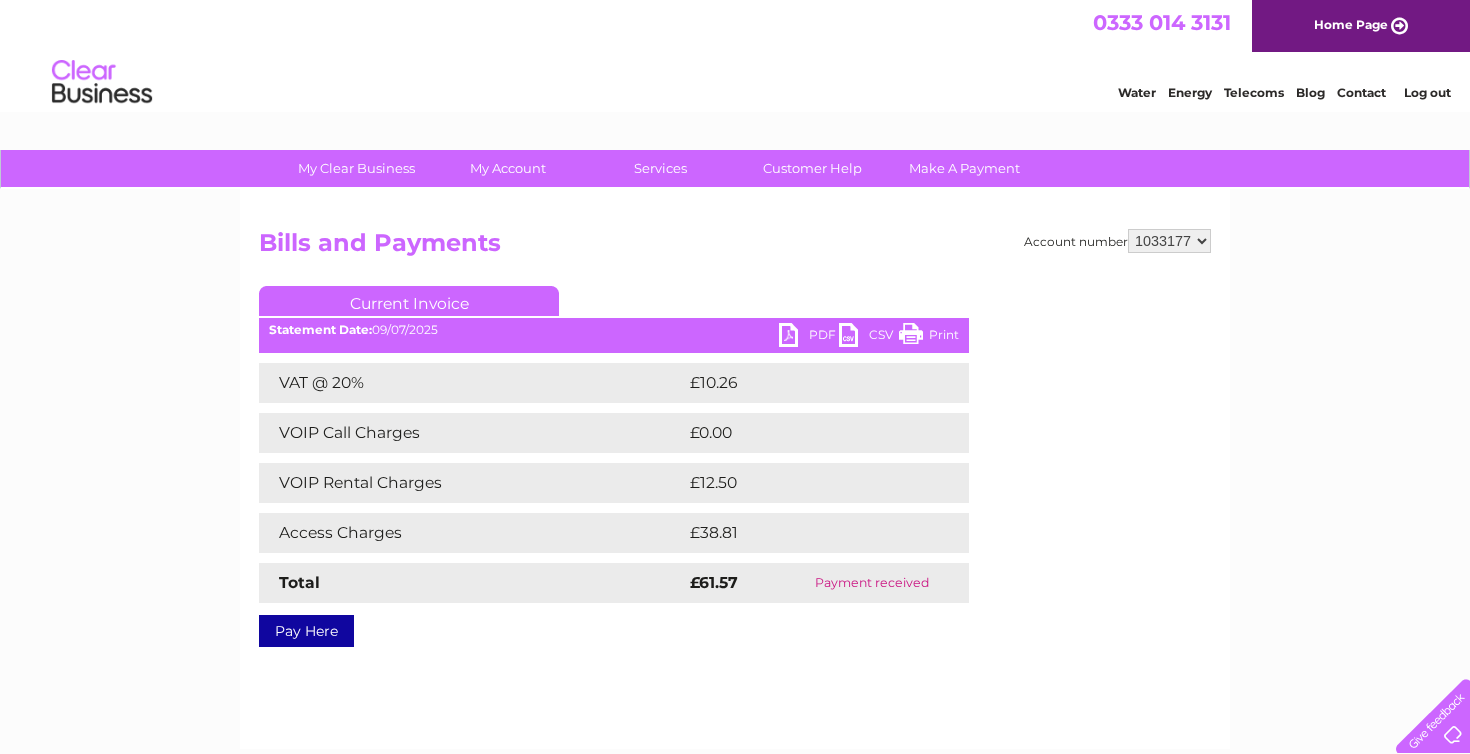 scroll, scrollTop: 0, scrollLeft: 0, axis: both 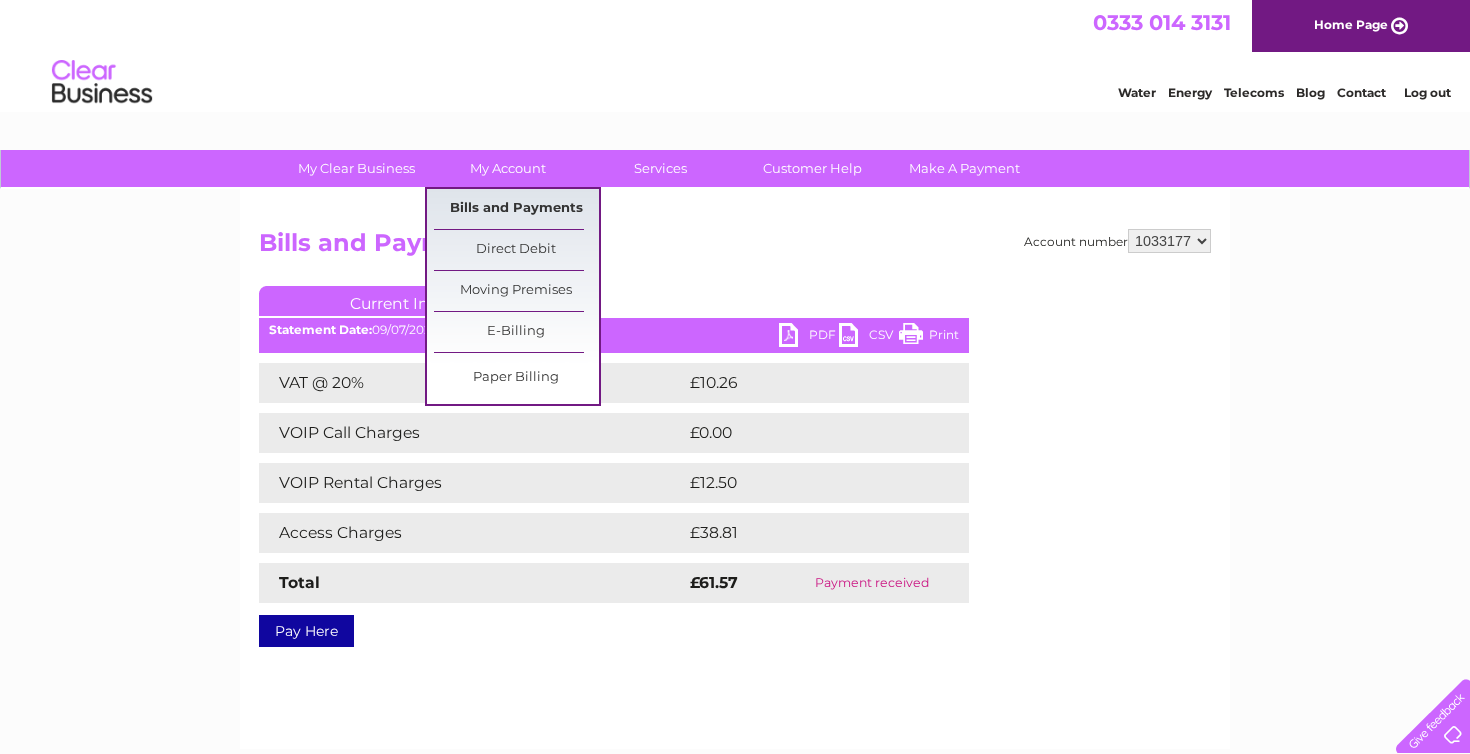 click on "Bills and Payments" at bounding box center (516, 209) 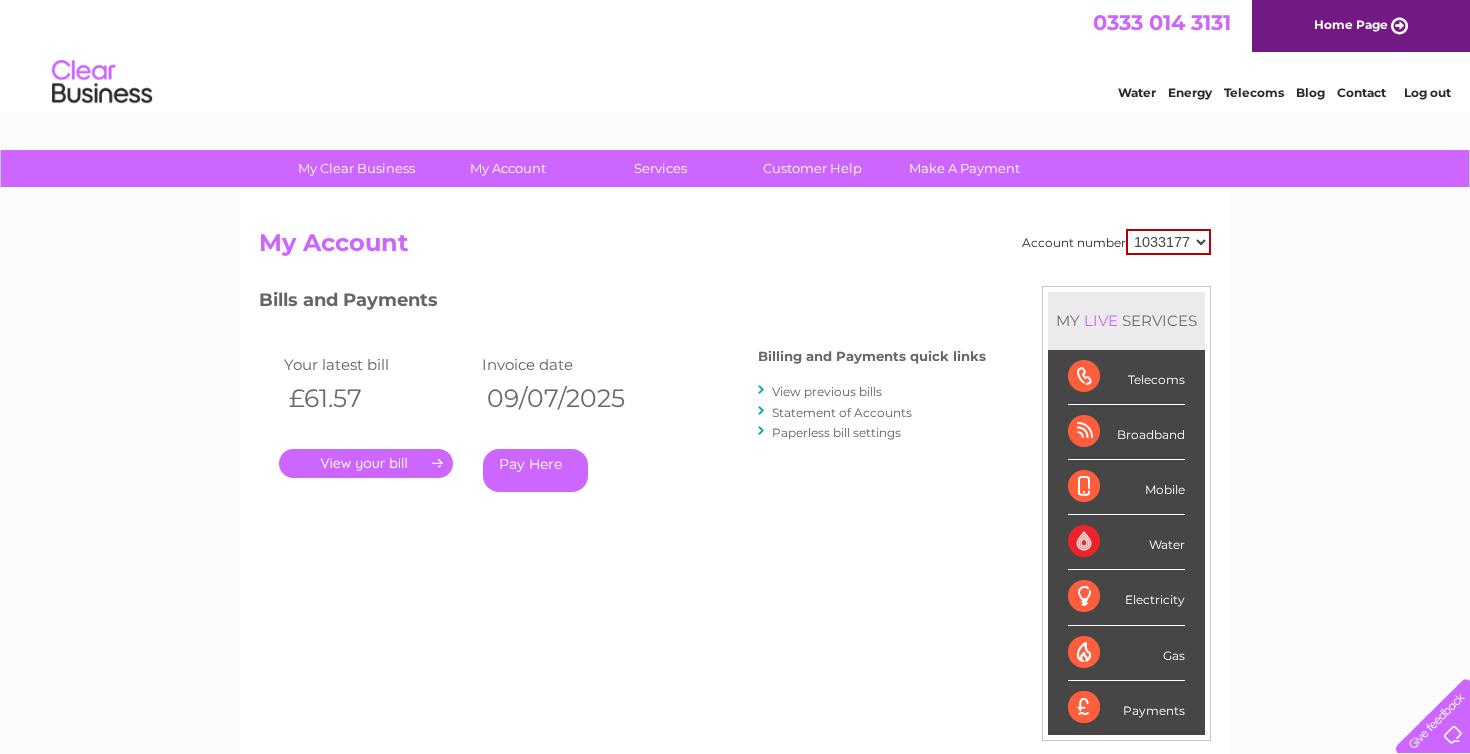 scroll, scrollTop: 0, scrollLeft: 0, axis: both 